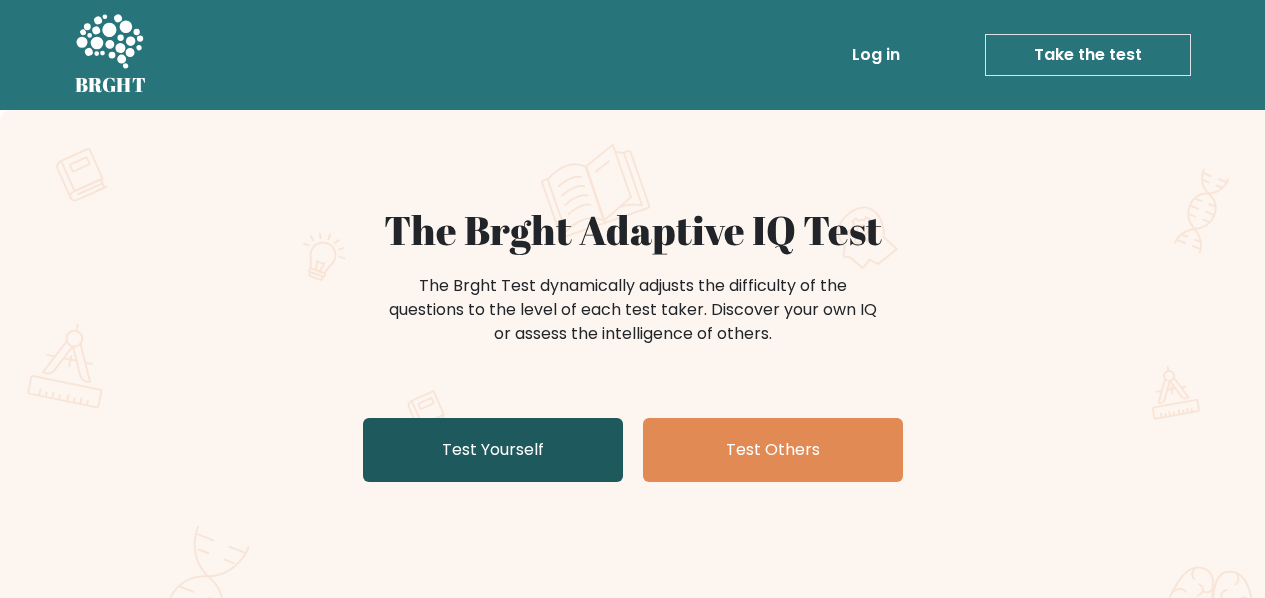 scroll, scrollTop: 152, scrollLeft: 0, axis: vertical 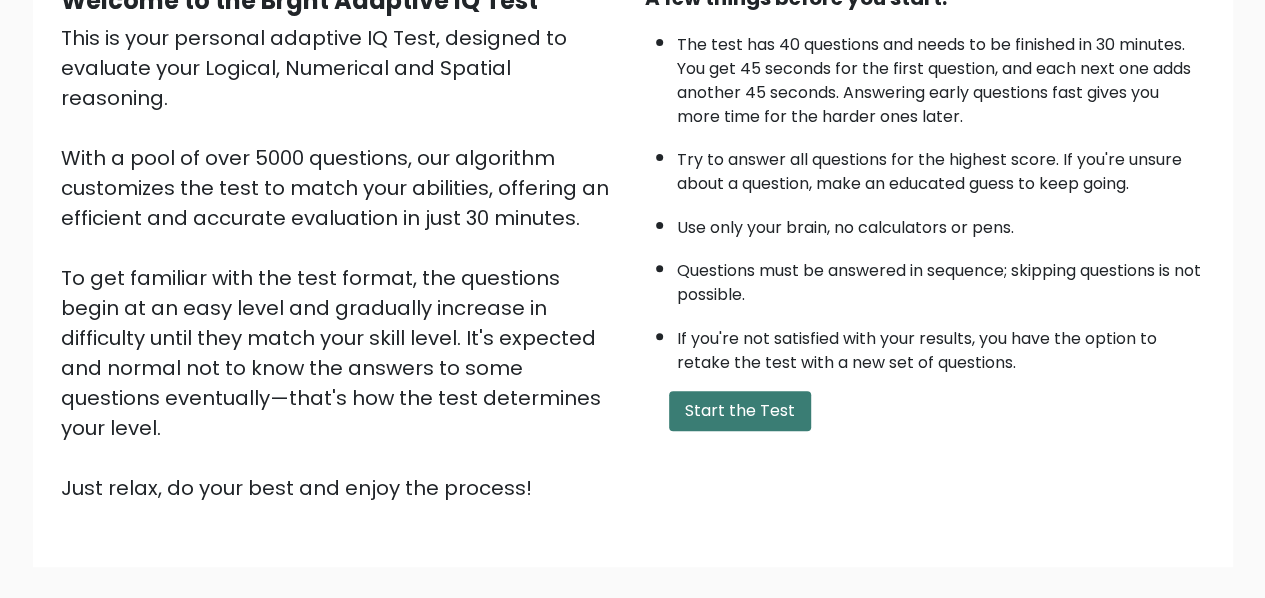 click on "Start the Test" at bounding box center [740, 411] 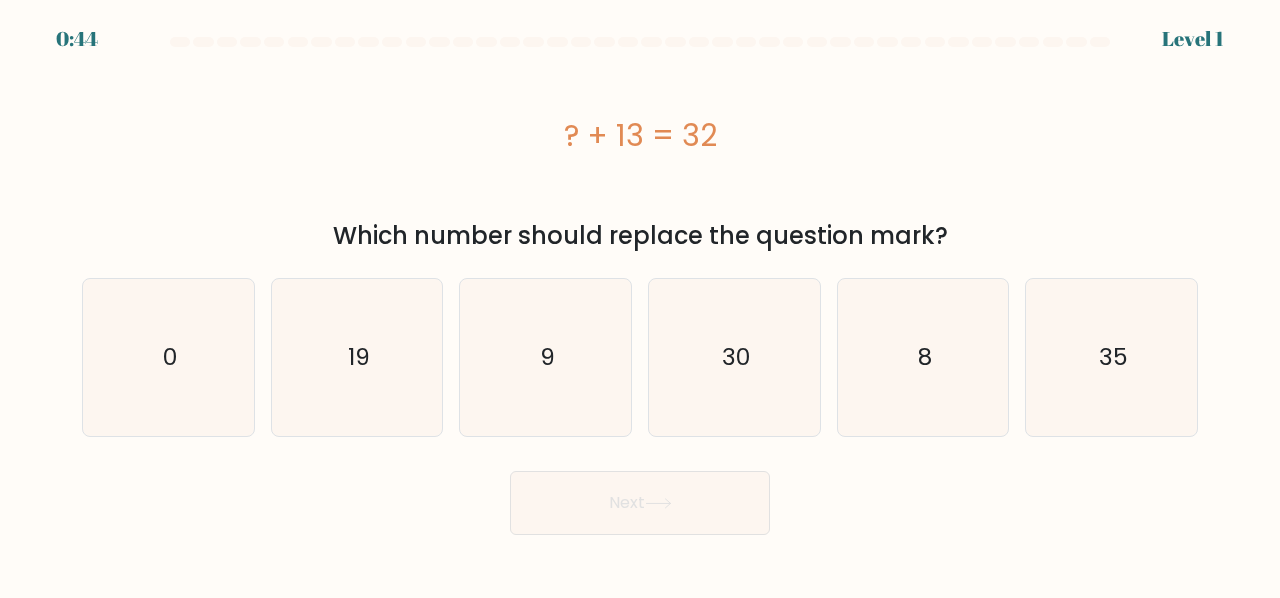 scroll, scrollTop: 0, scrollLeft: 0, axis: both 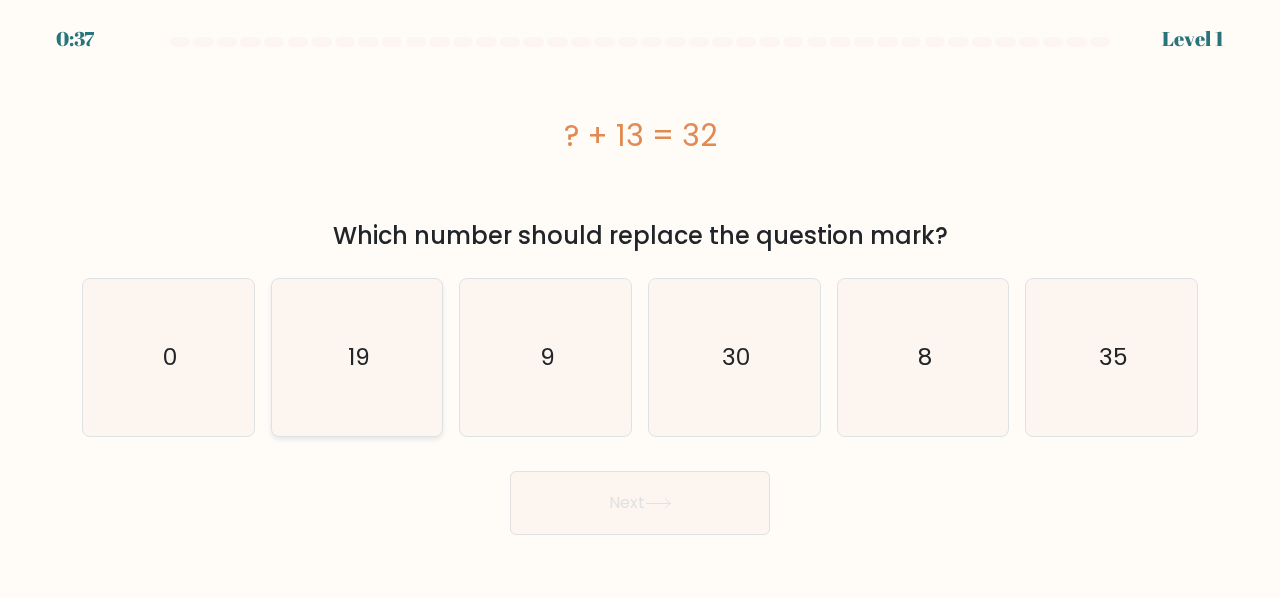 click on "19" at bounding box center (357, 357) 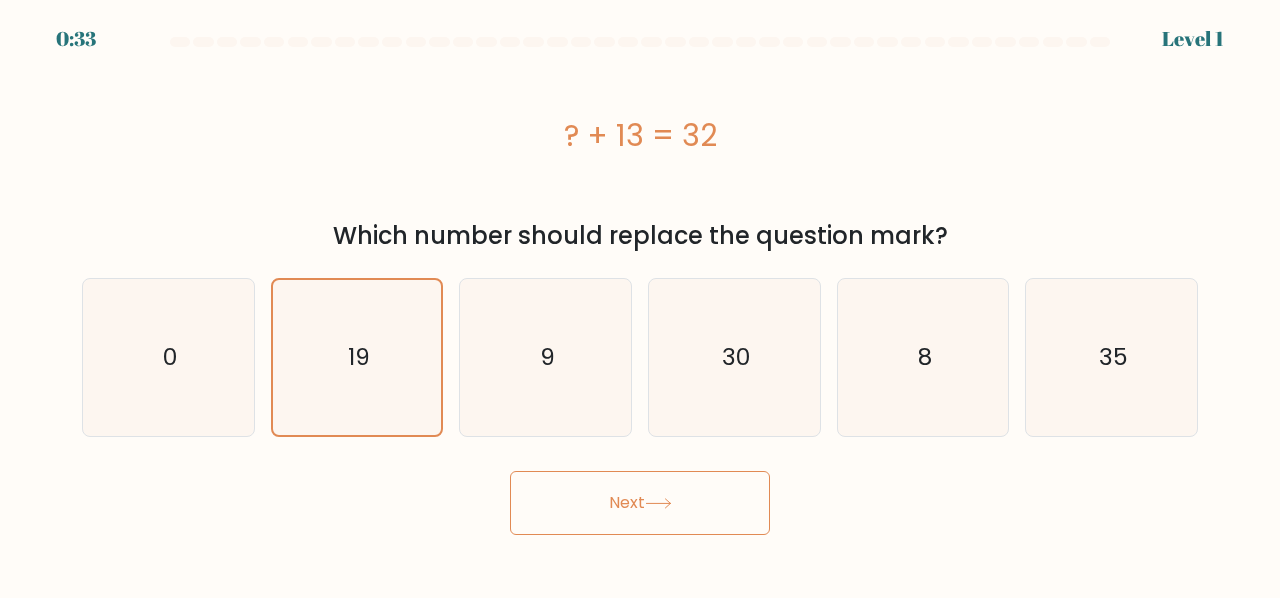 click on "Next" at bounding box center (640, 503) 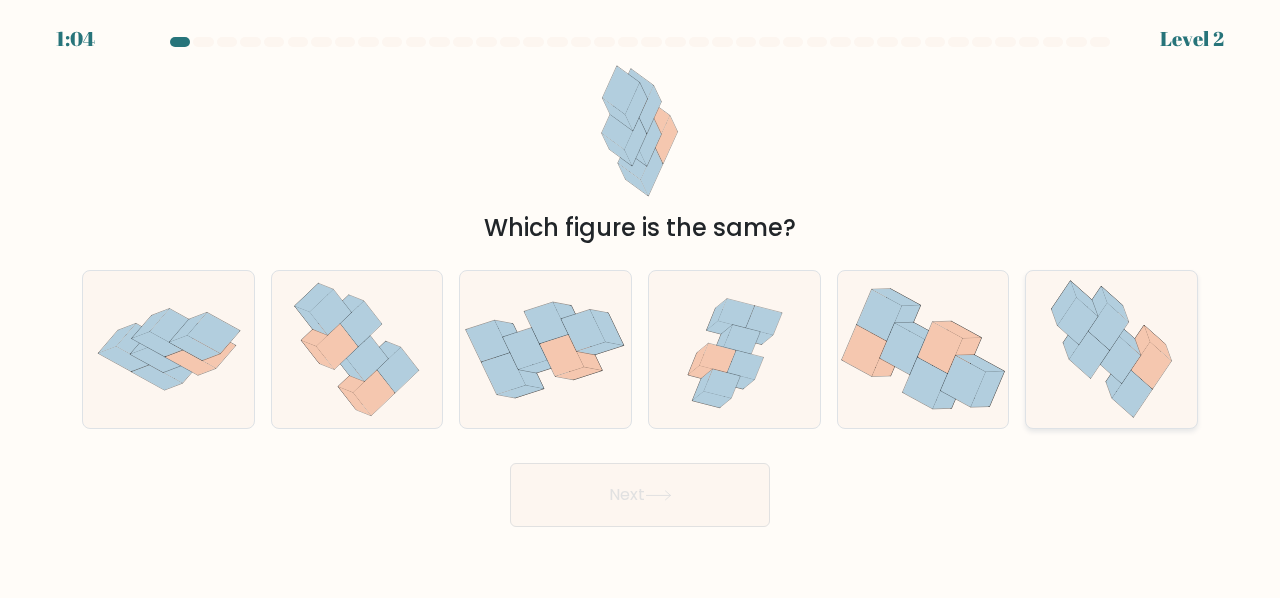 click at bounding box center [1089, 355] 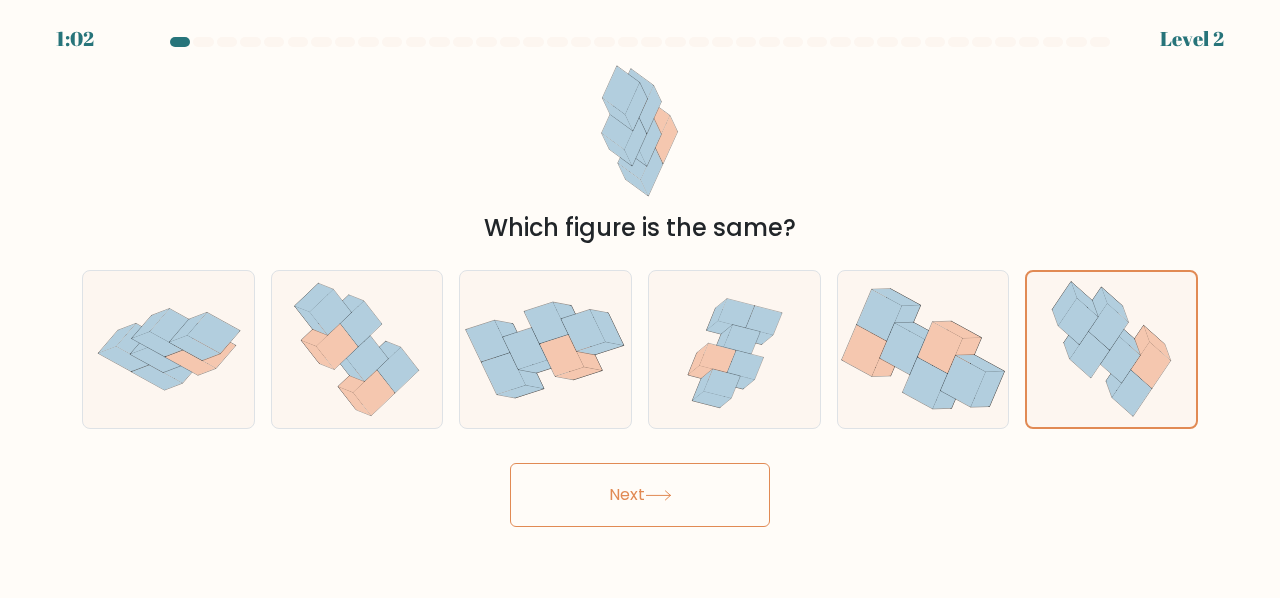 click on "Next" at bounding box center [640, 495] 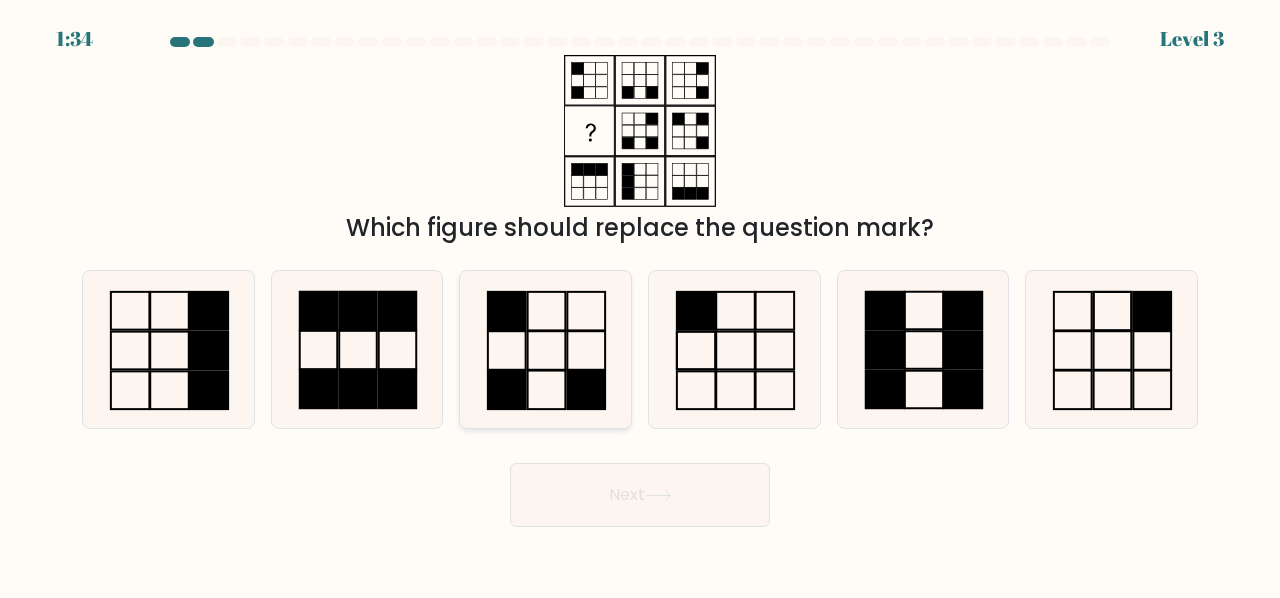 click at bounding box center [545, 349] 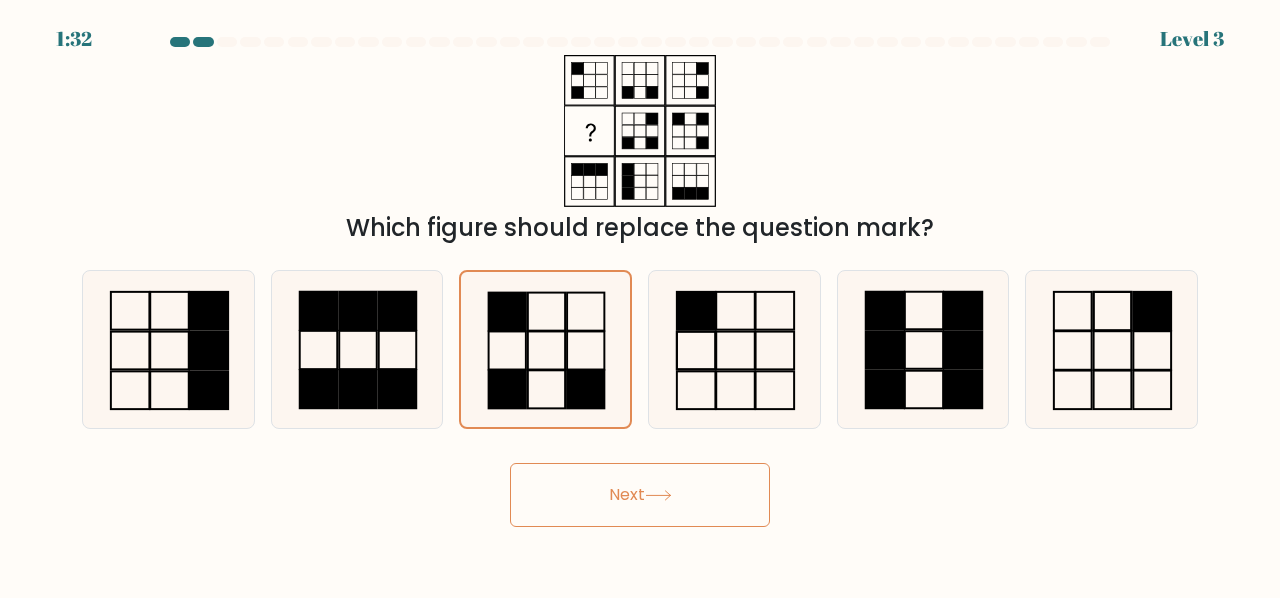 click on "Next" at bounding box center [640, 495] 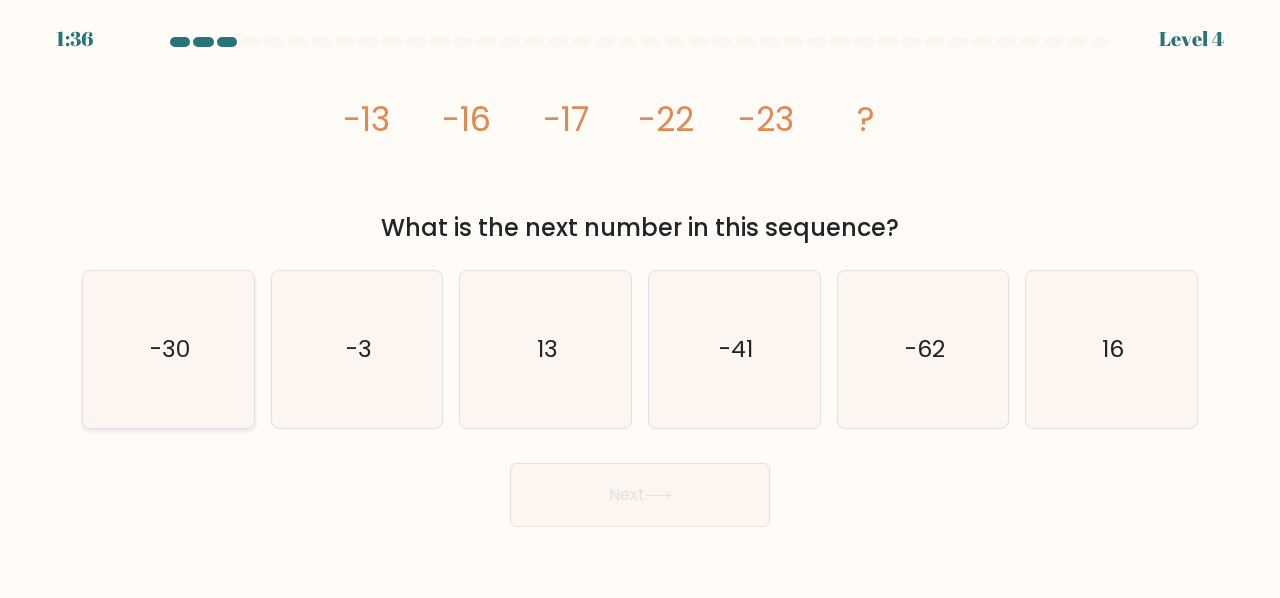 click on "-30" at bounding box center (170, 348) 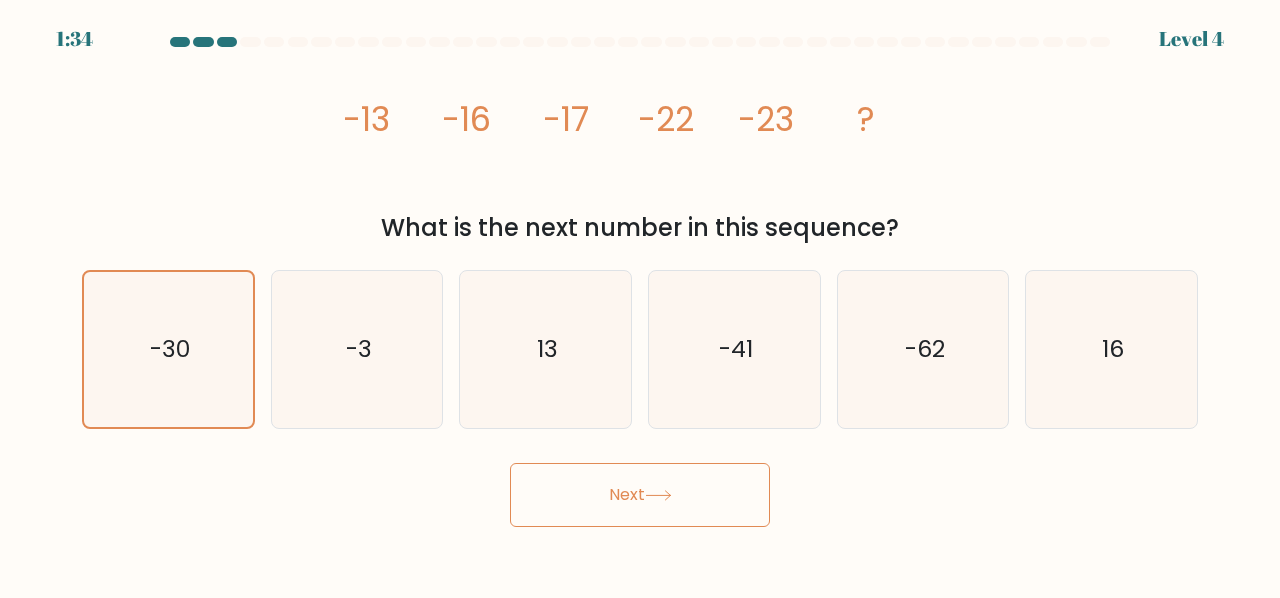 click on "Next" at bounding box center (640, 495) 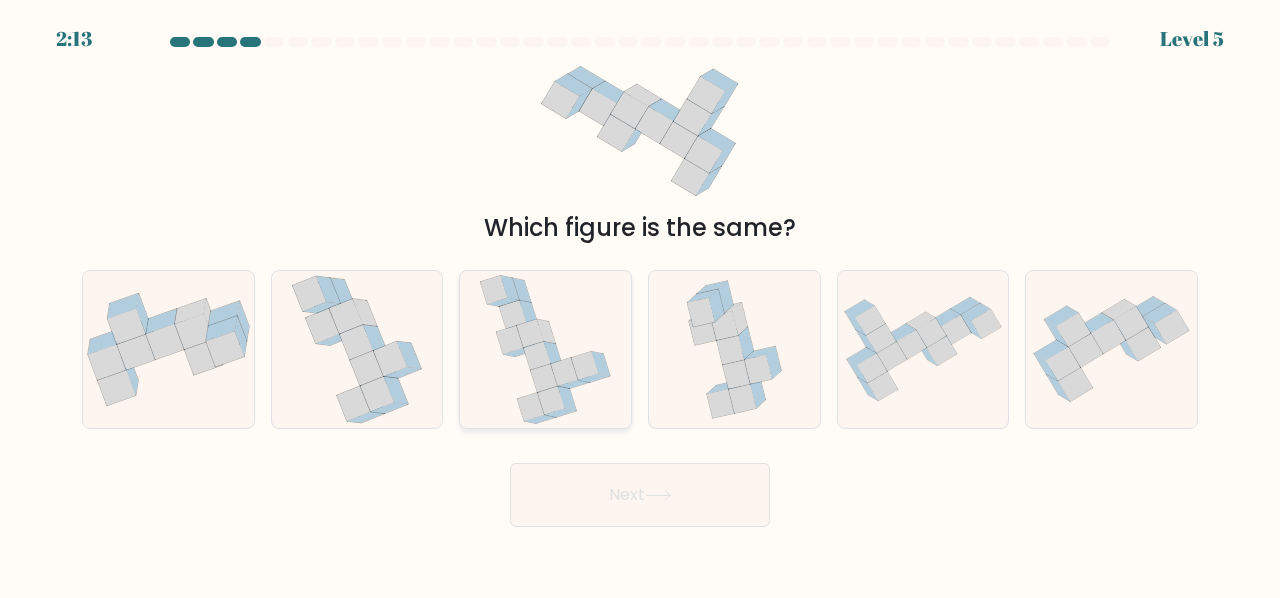click at bounding box center (545, 349) 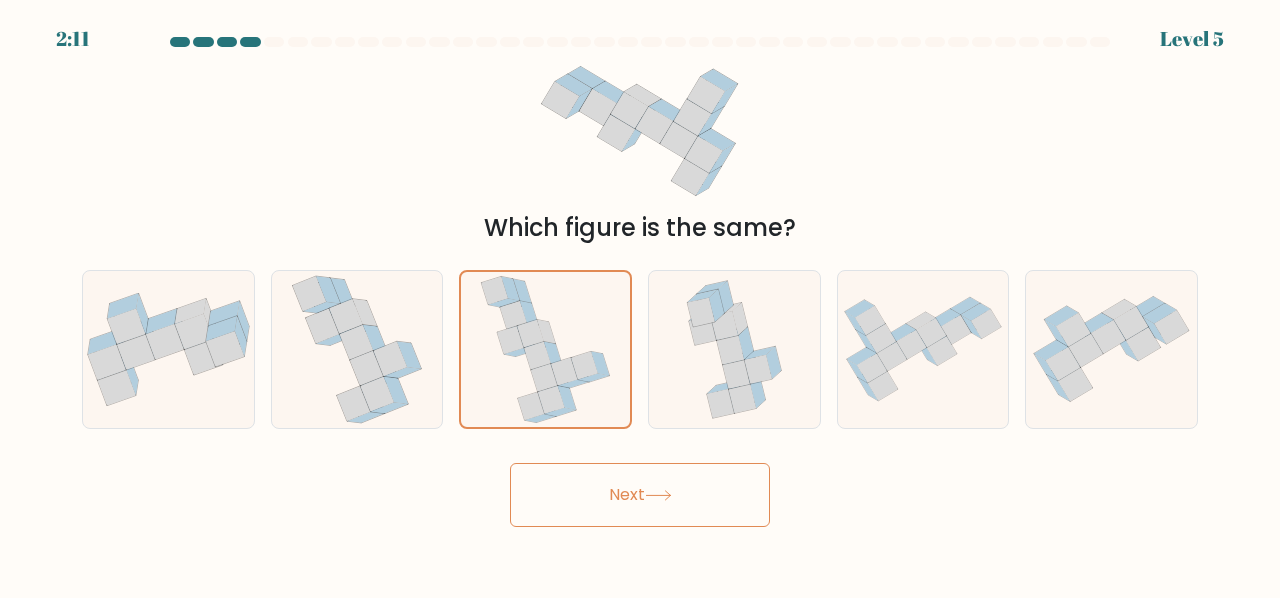 click on "Next" at bounding box center [640, 495] 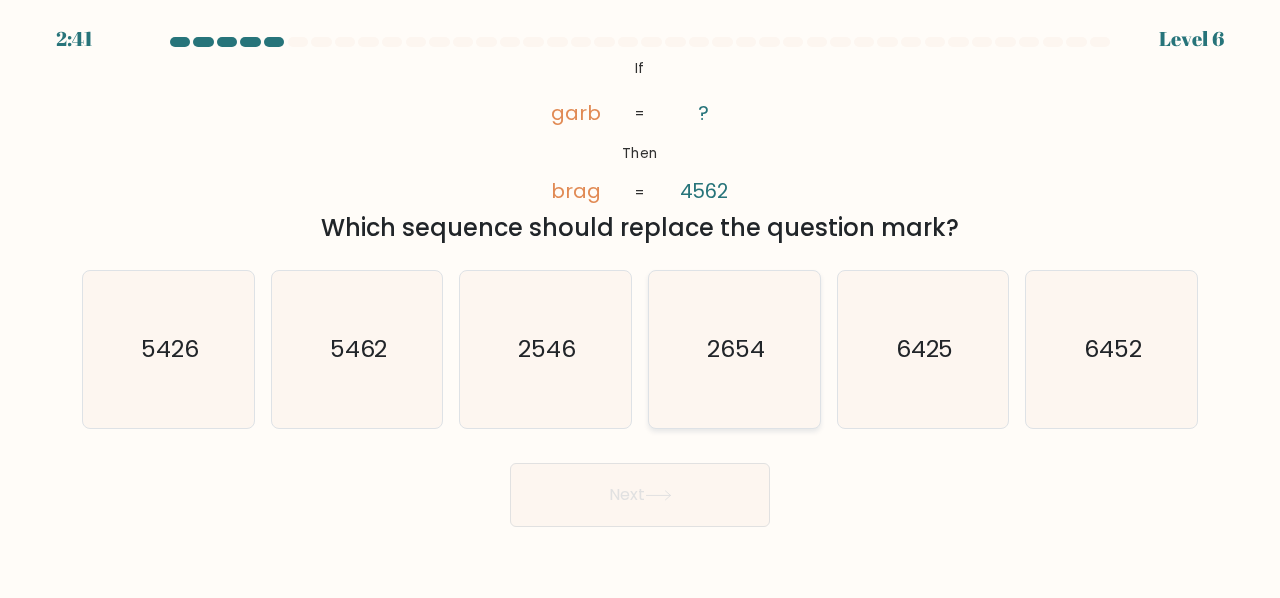 click on "2654" at bounding box center (736, 348) 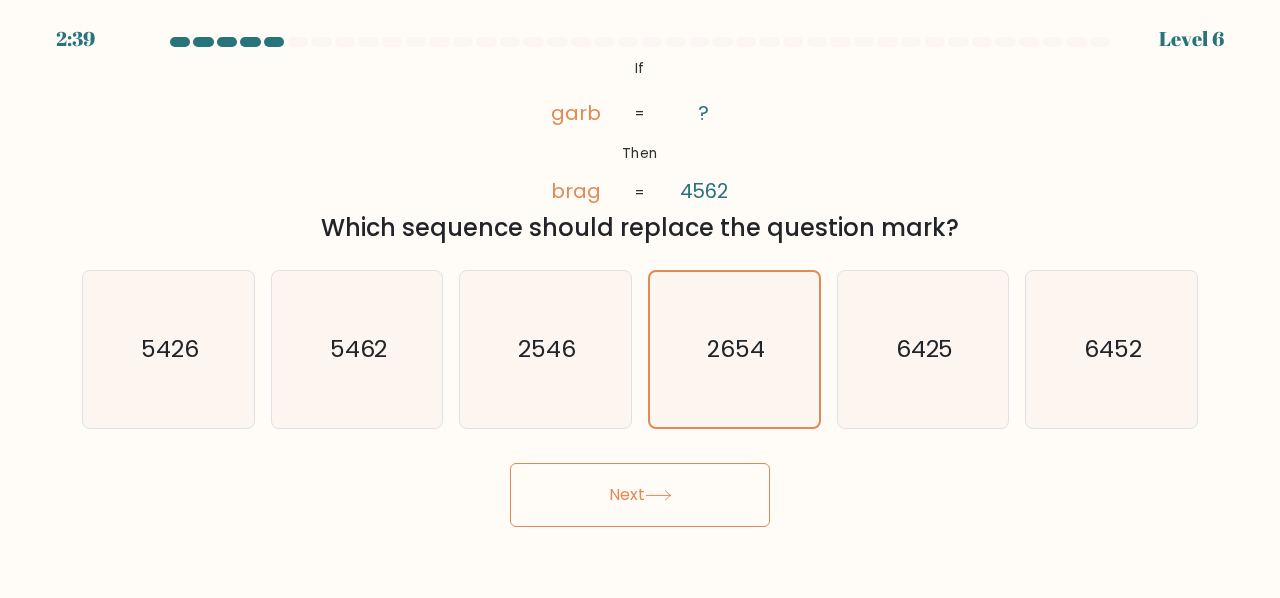click on "Next" at bounding box center (640, 495) 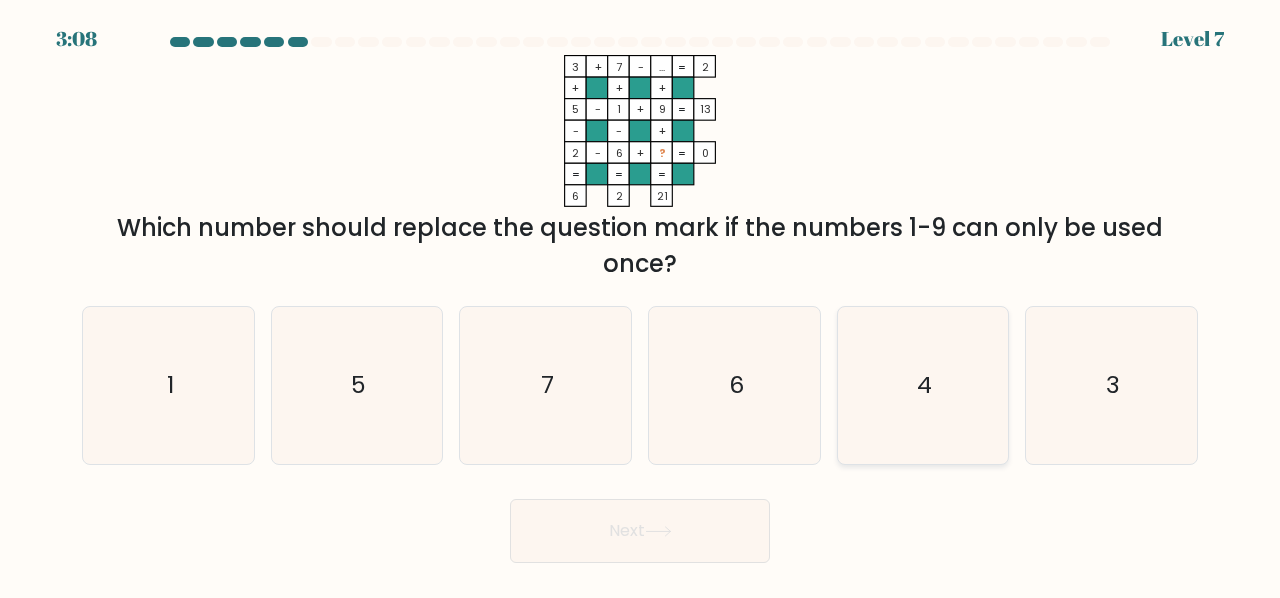 click on "4" at bounding box center [923, 385] 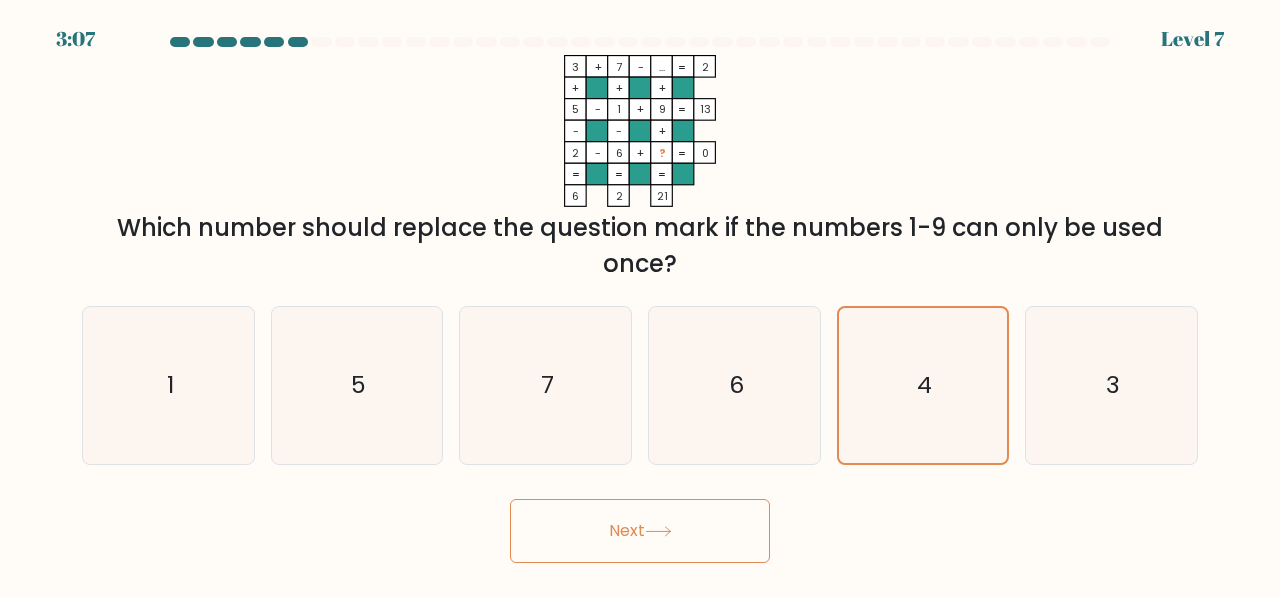 click on "Next" at bounding box center (640, 531) 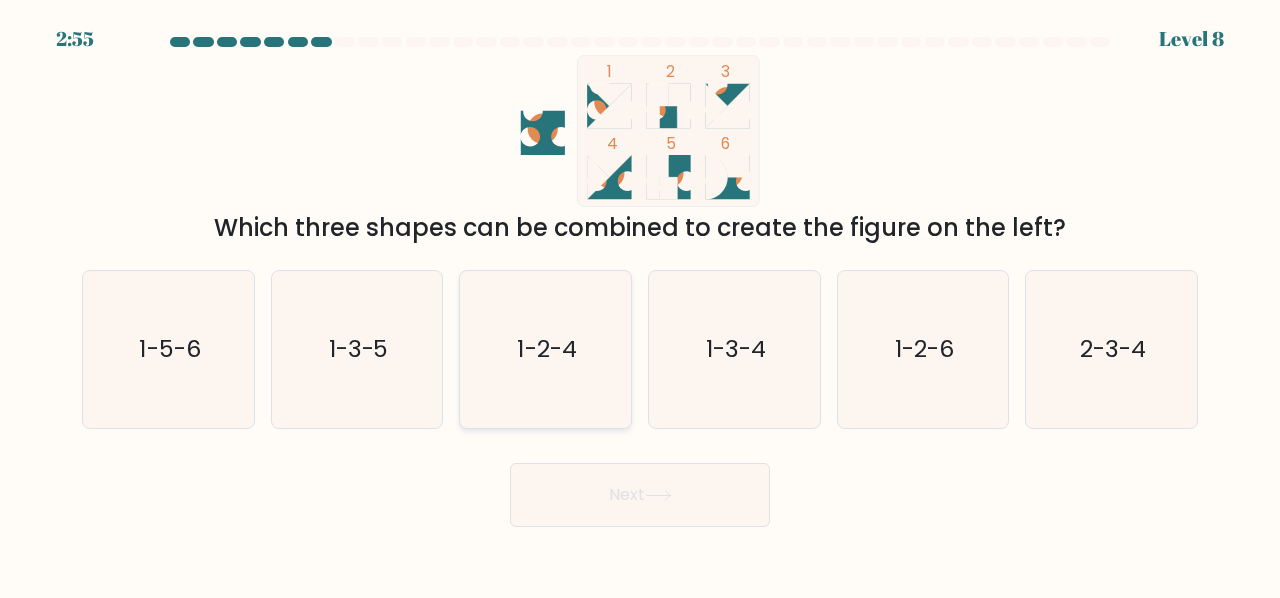 click on "1-2-4" at bounding box center [547, 348] 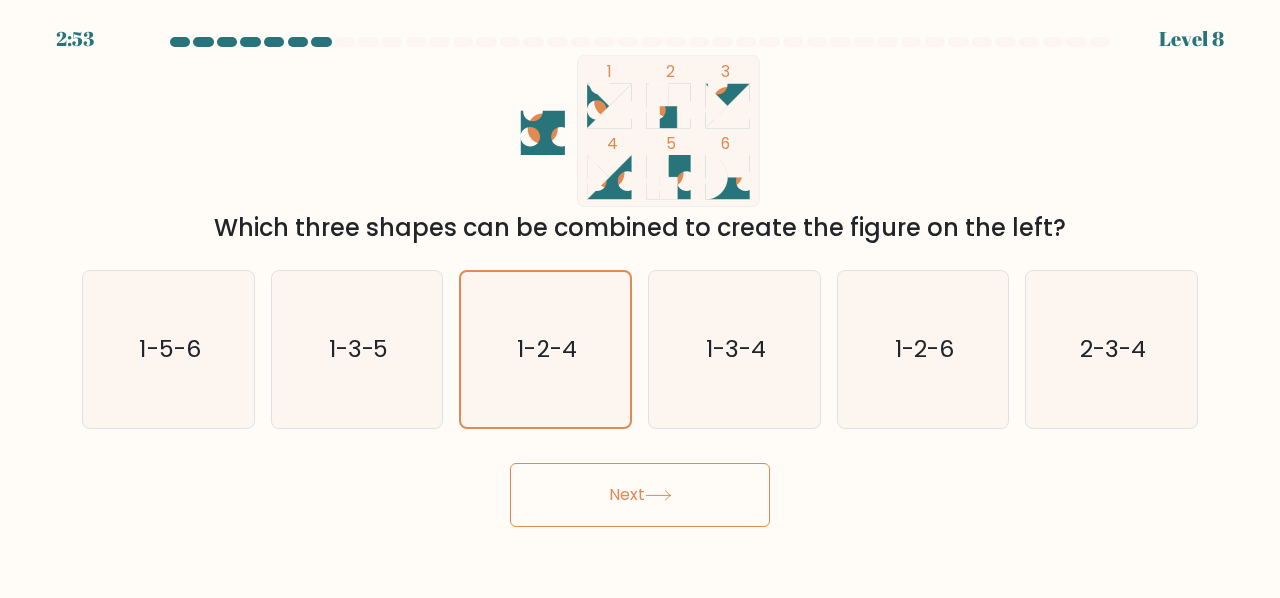 click on "Next" at bounding box center [640, 495] 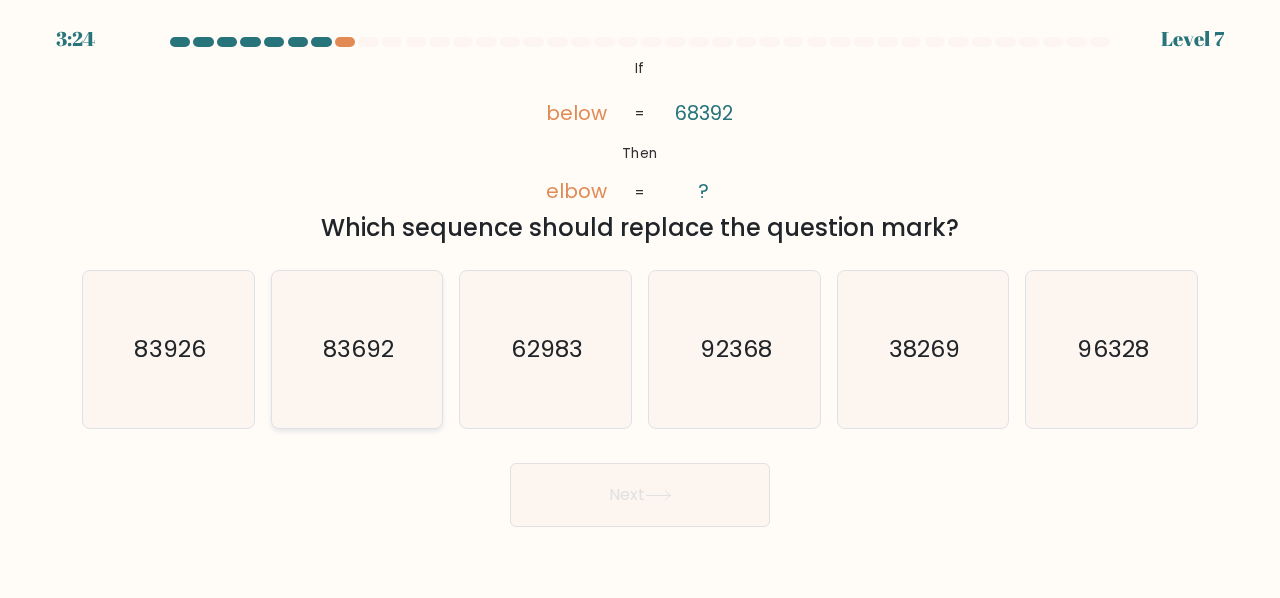 click on "83692" at bounding box center (357, 349) 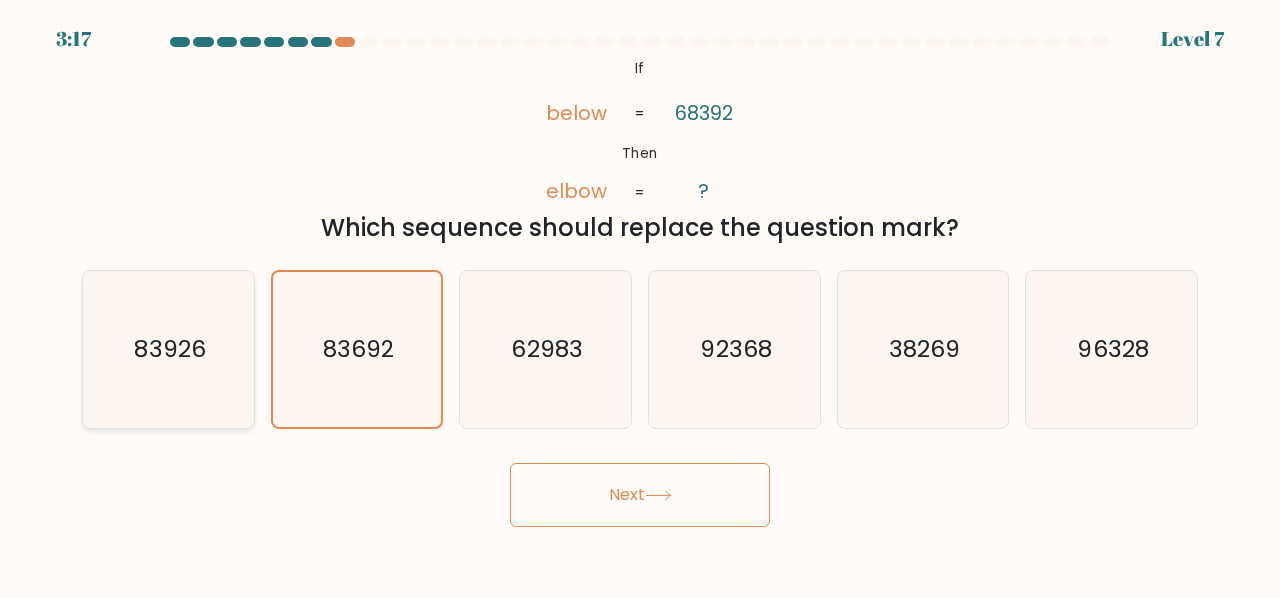 click on "83926" at bounding box center (169, 348) 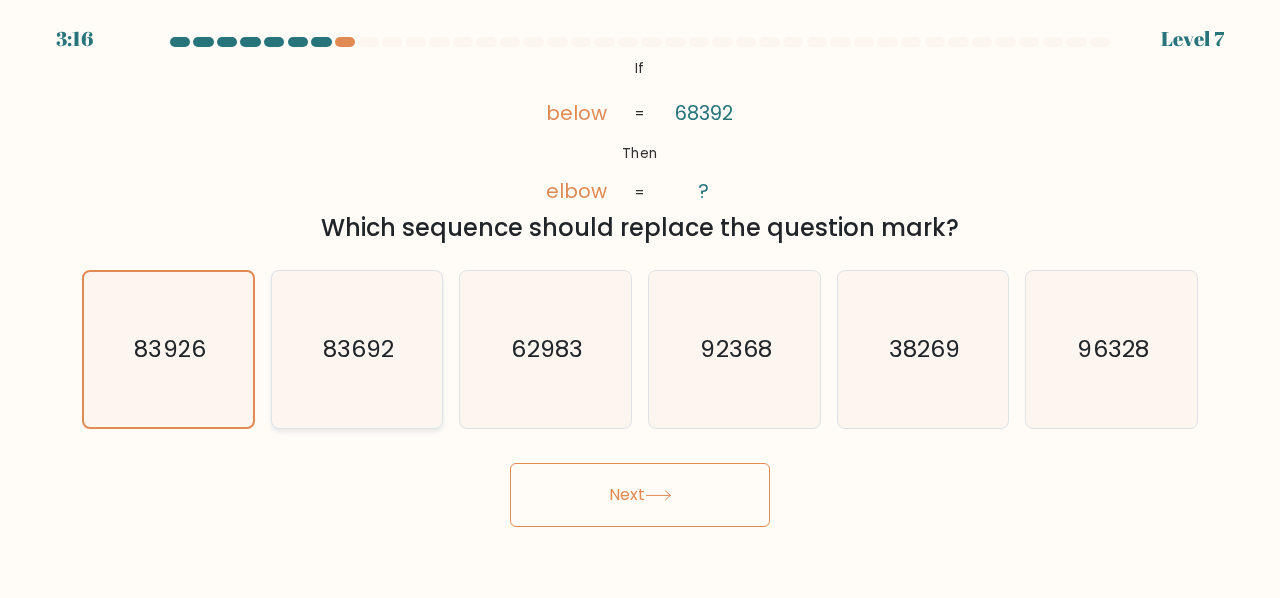 click on "83692" at bounding box center (357, 349) 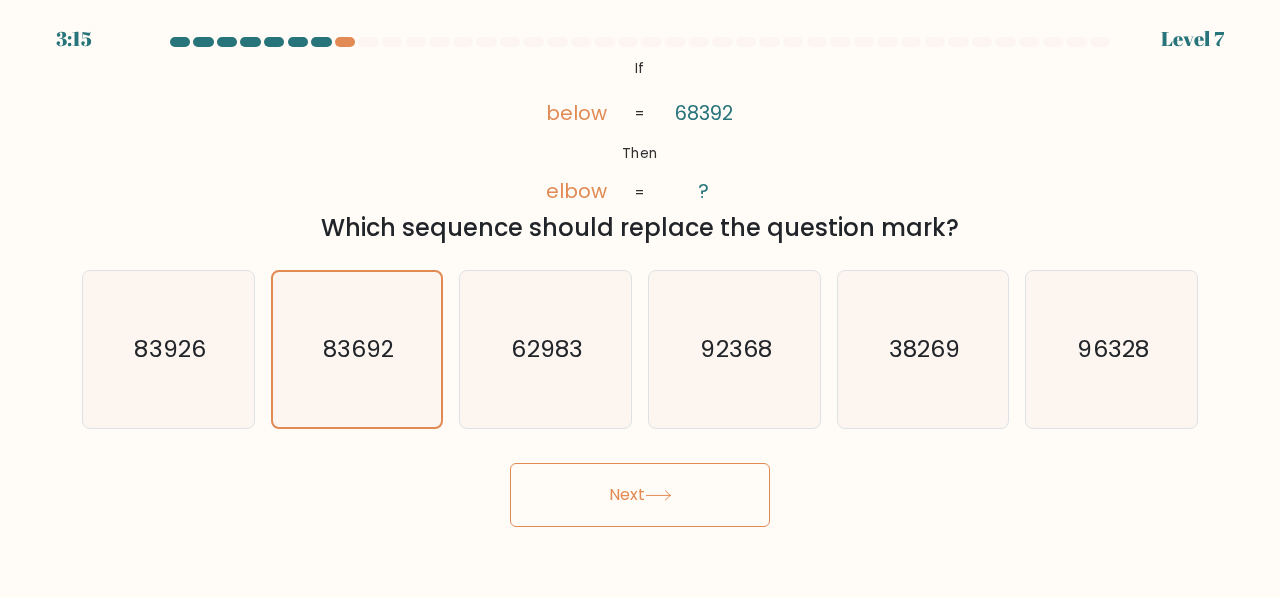 click on "Next" at bounding box center (640, 495) 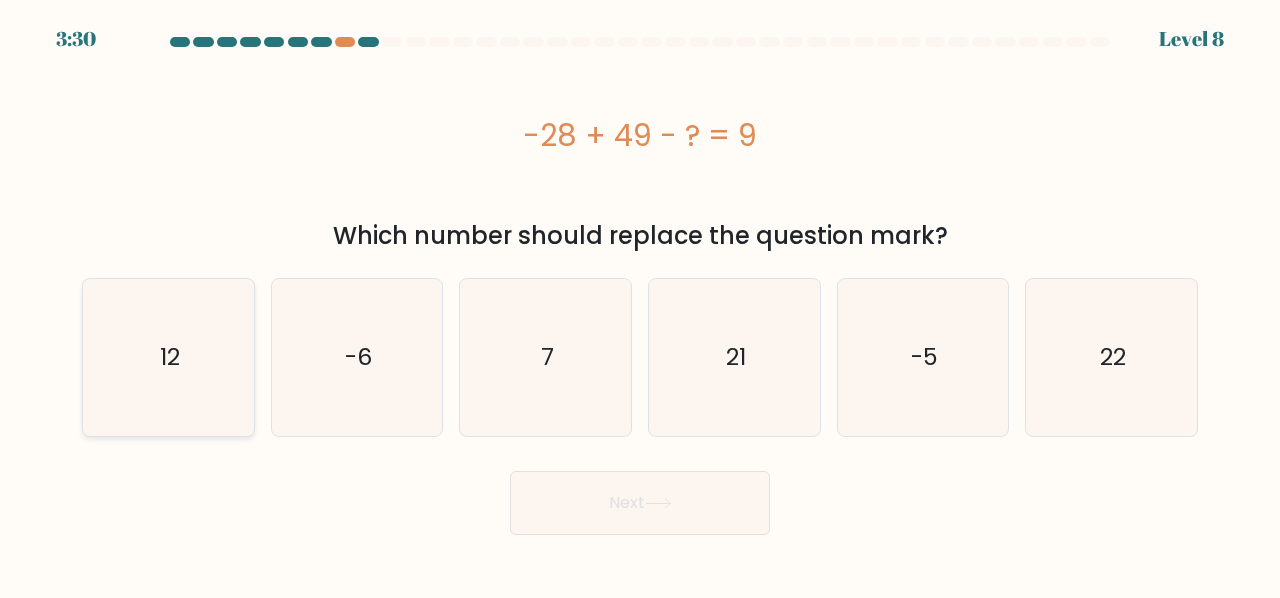 click on "12" at bounding box center (168, 357) 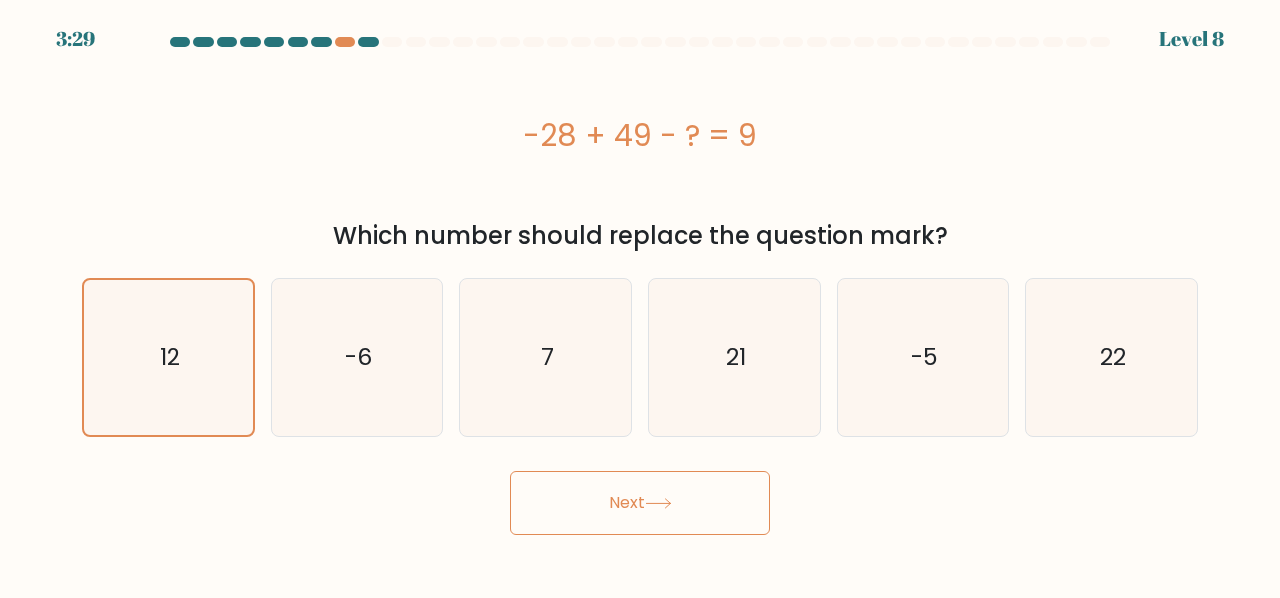 click on "Next" at bounding box center (640, 503) 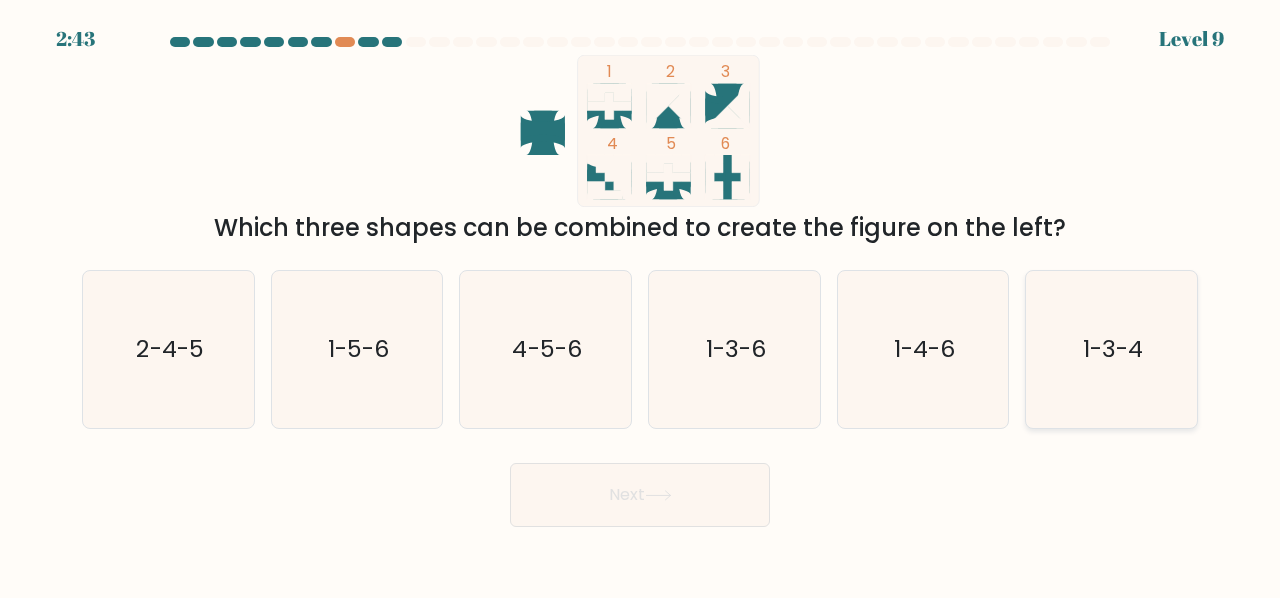 click on "1-3-4" at bounding box center (1111, 349) 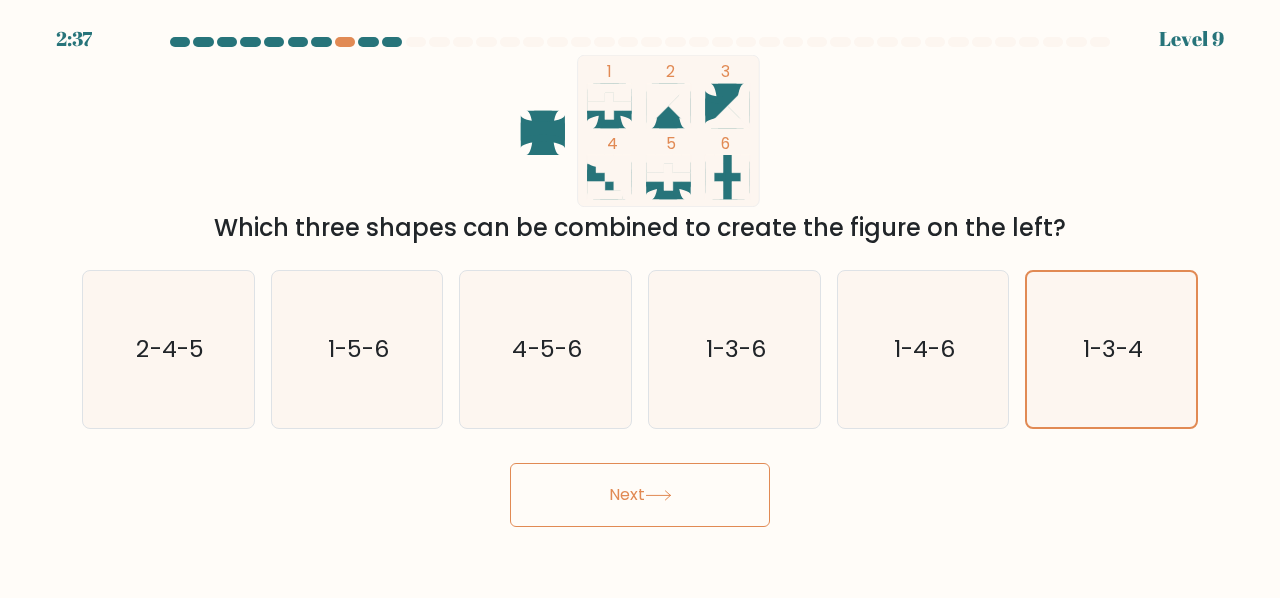 click on "Next" at bounding box center (640, 495) 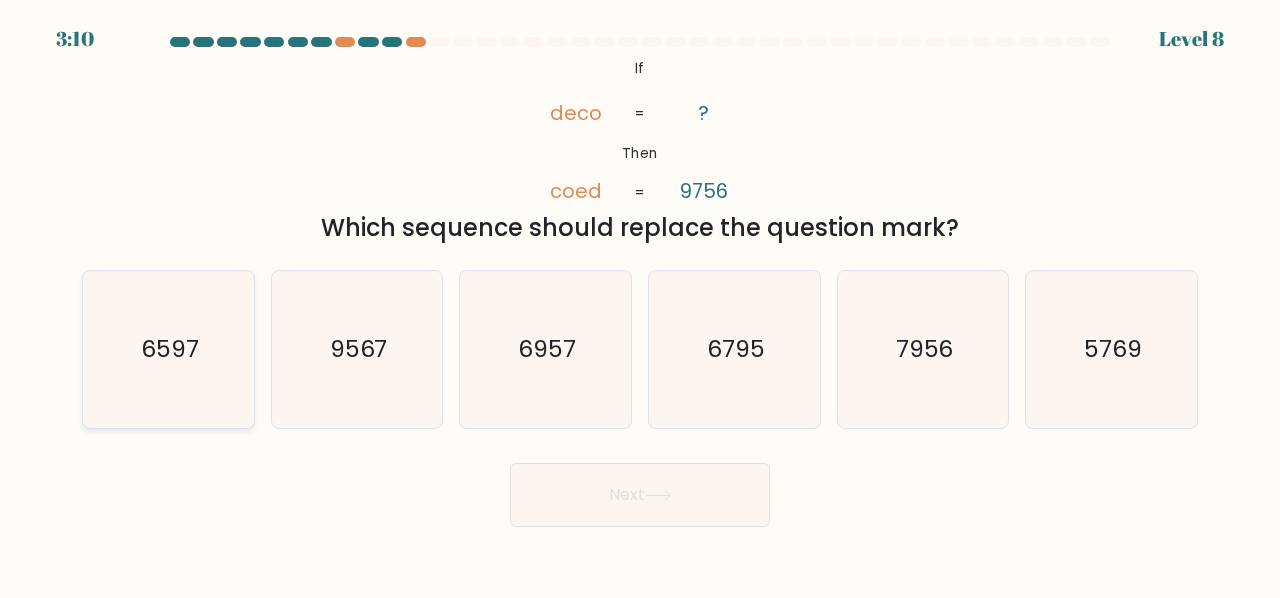 click on "6597" at bounding box center [170, 348] 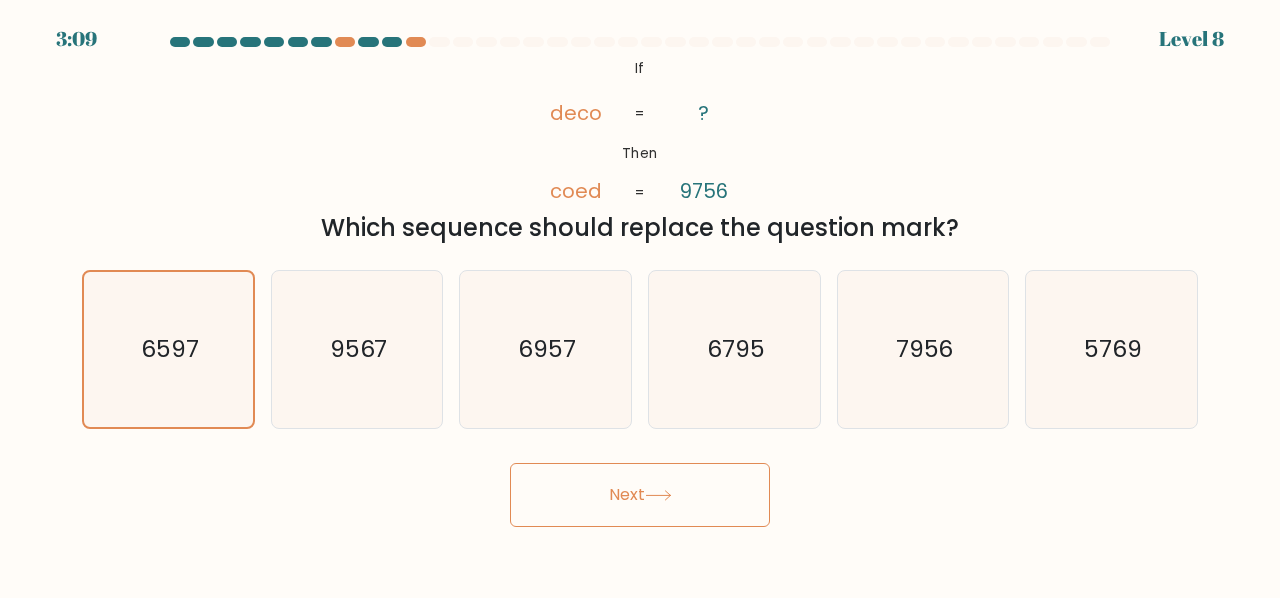 click on "Next" at bounding box center (640, 495) 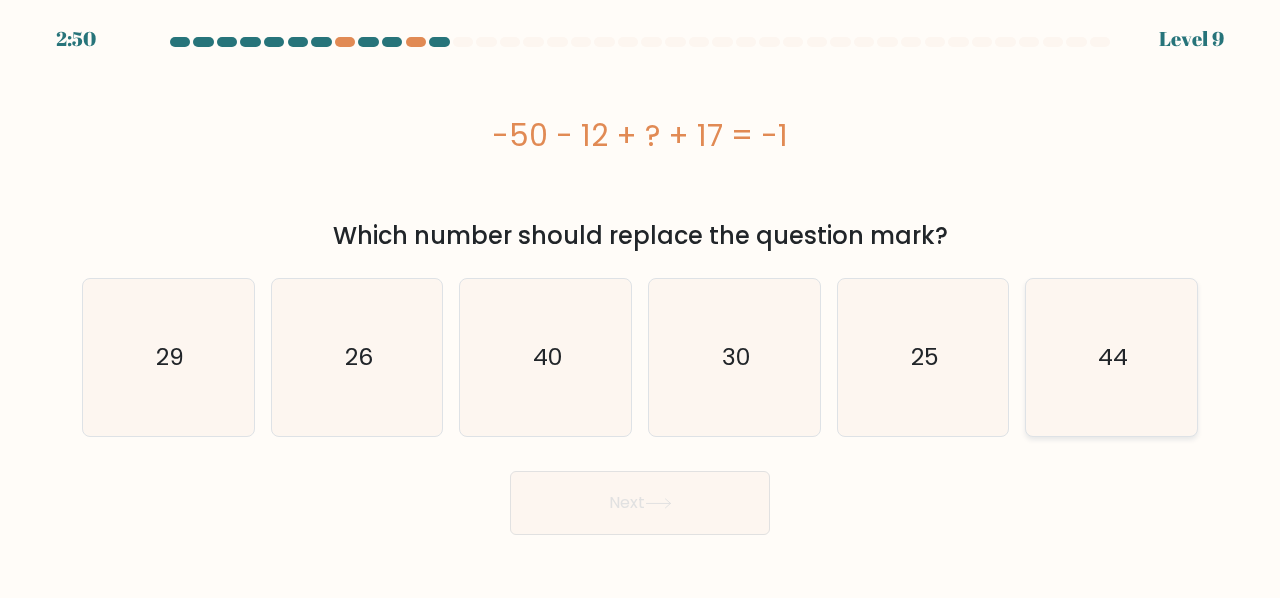 click on "44" at bounding box center (1111, 357) 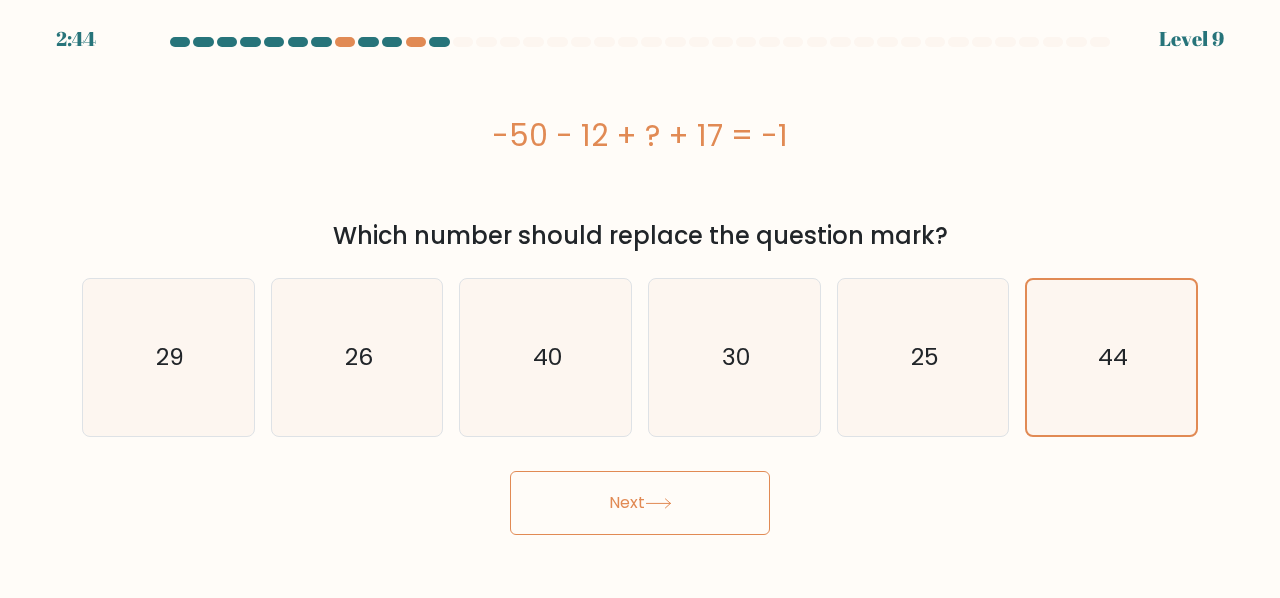 click on "Next" at bounding box center [640, 503] 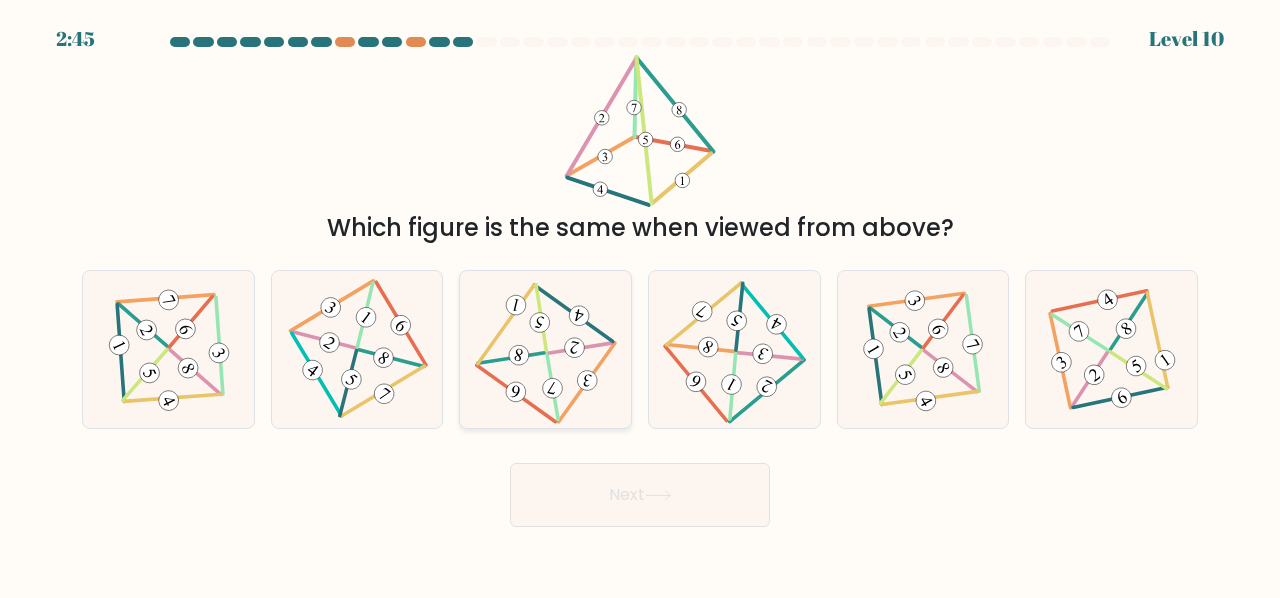 click at bounding box center (546, 349) 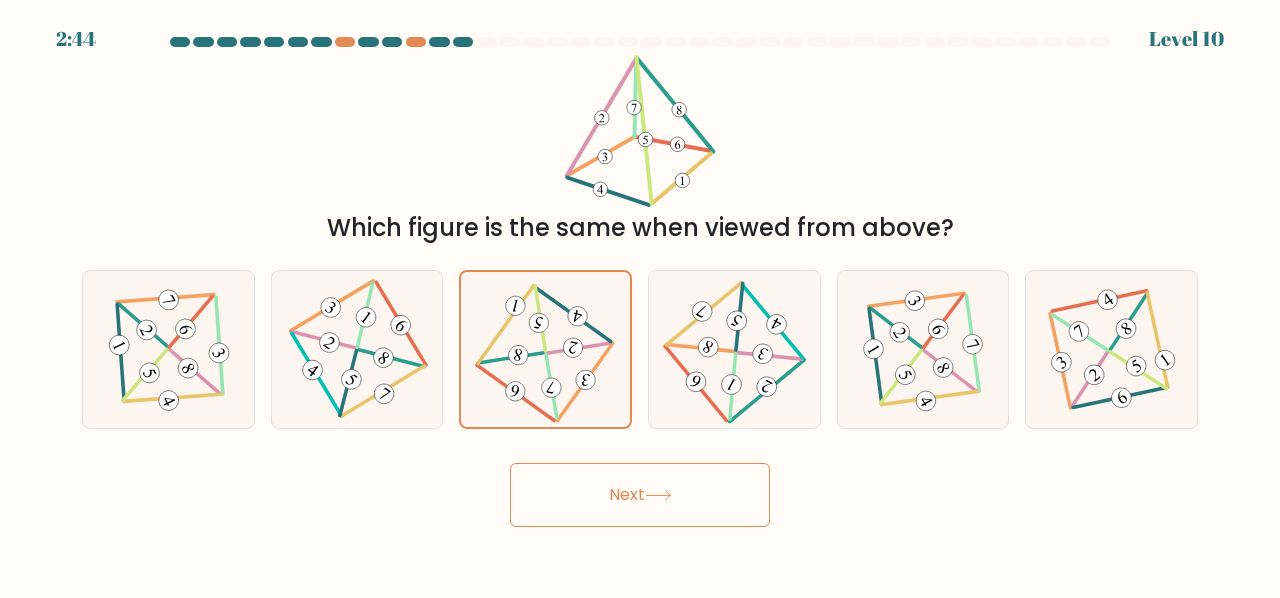 click on "Next" at bounding box center (640, 495) 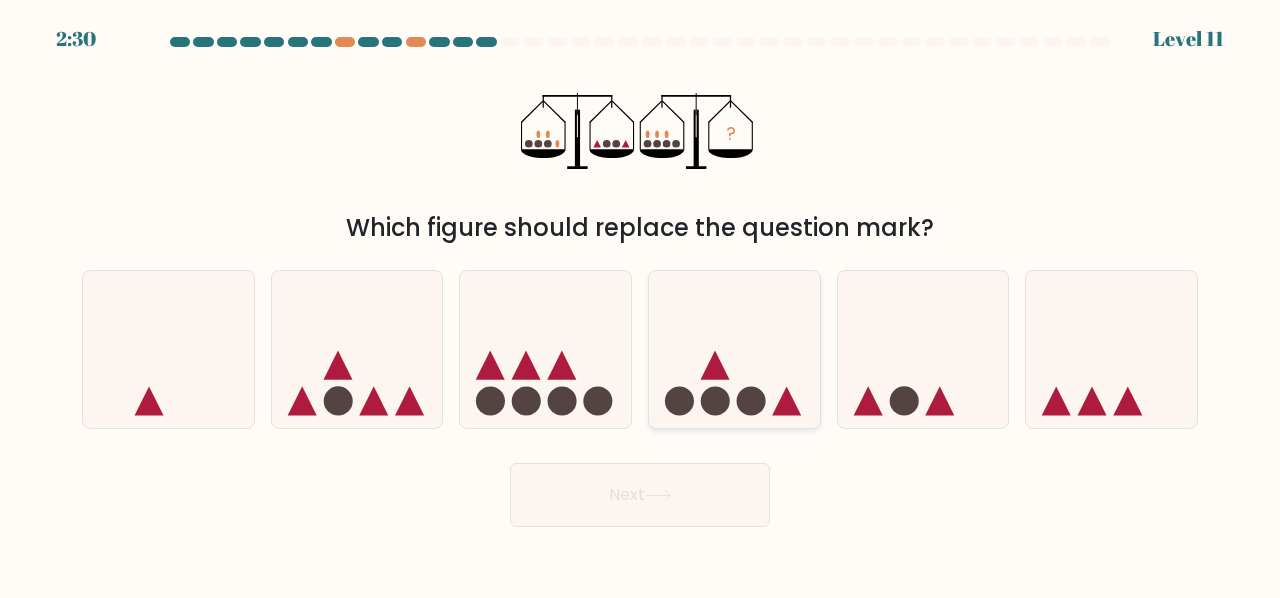 click at bounding box center (734, 349) 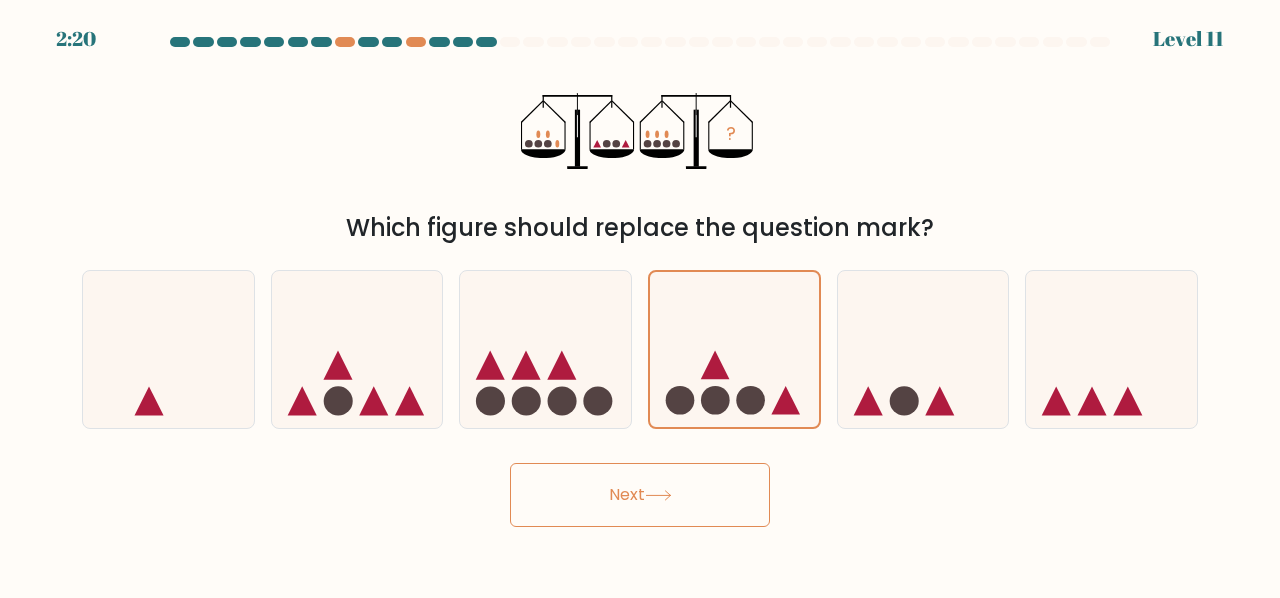 click on "Next" at bounding box center (640, 495) 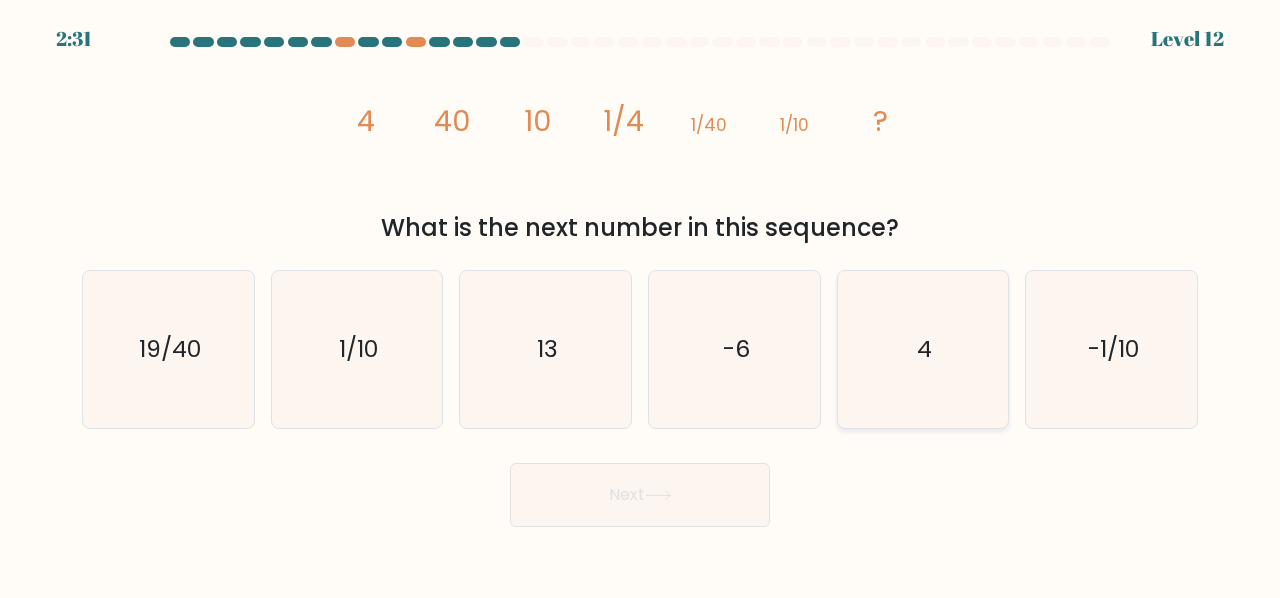 click on "4" at bounding box center [923, 349] 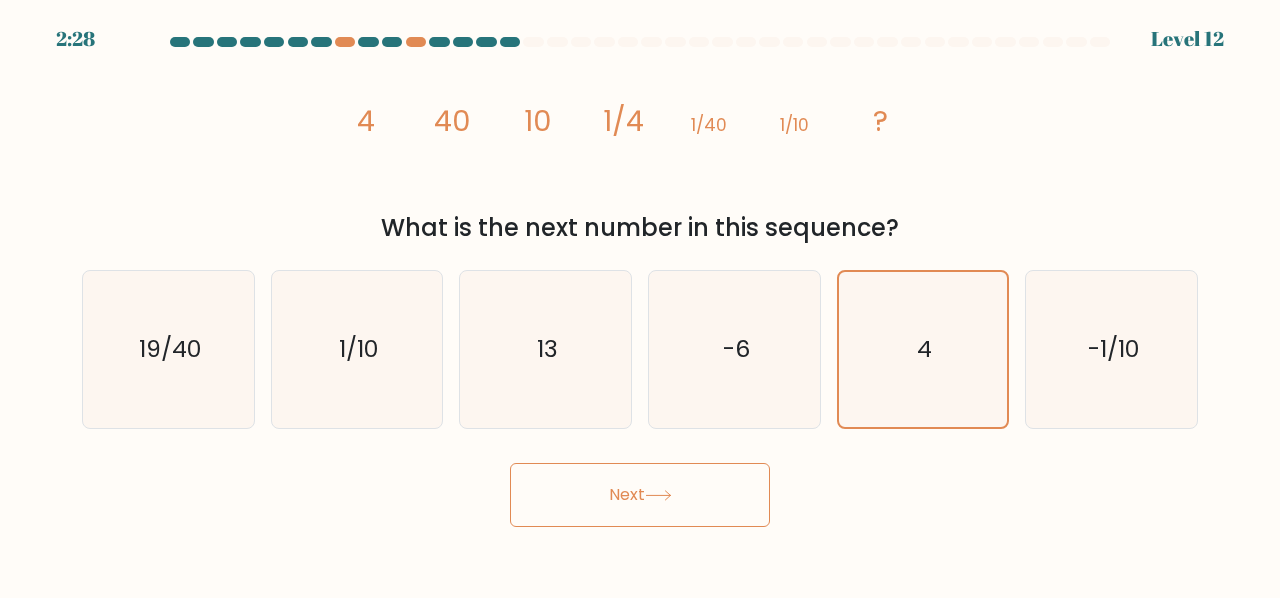 click on "Next" at bounding box center (640, 495) 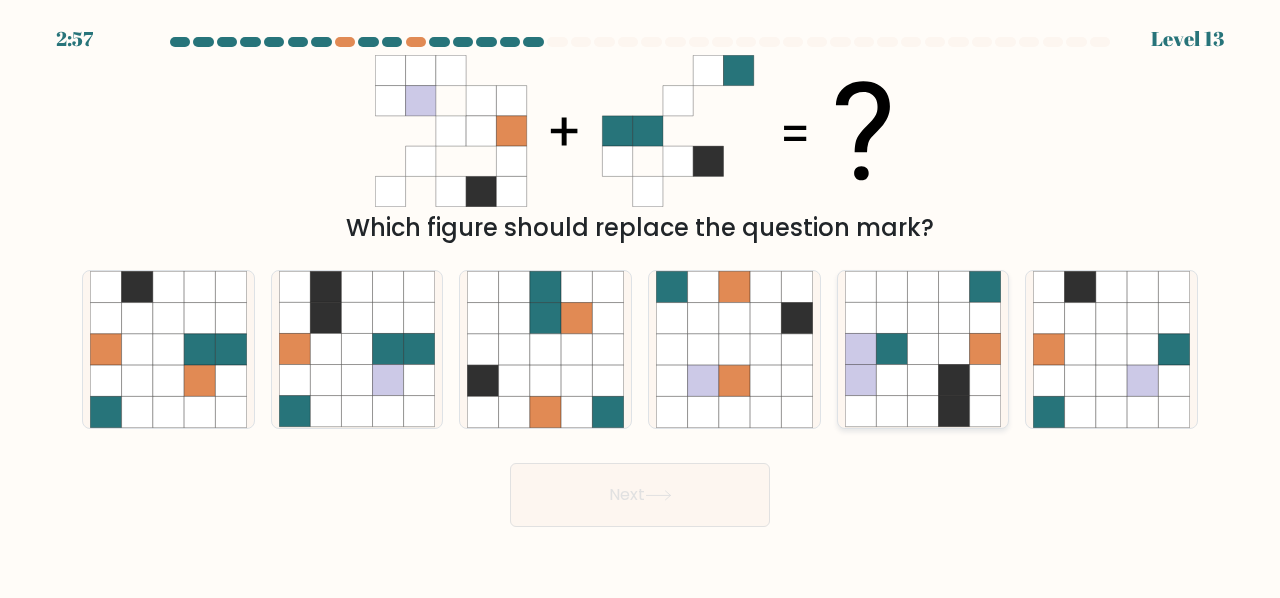 click at bounding box center [922, 411] 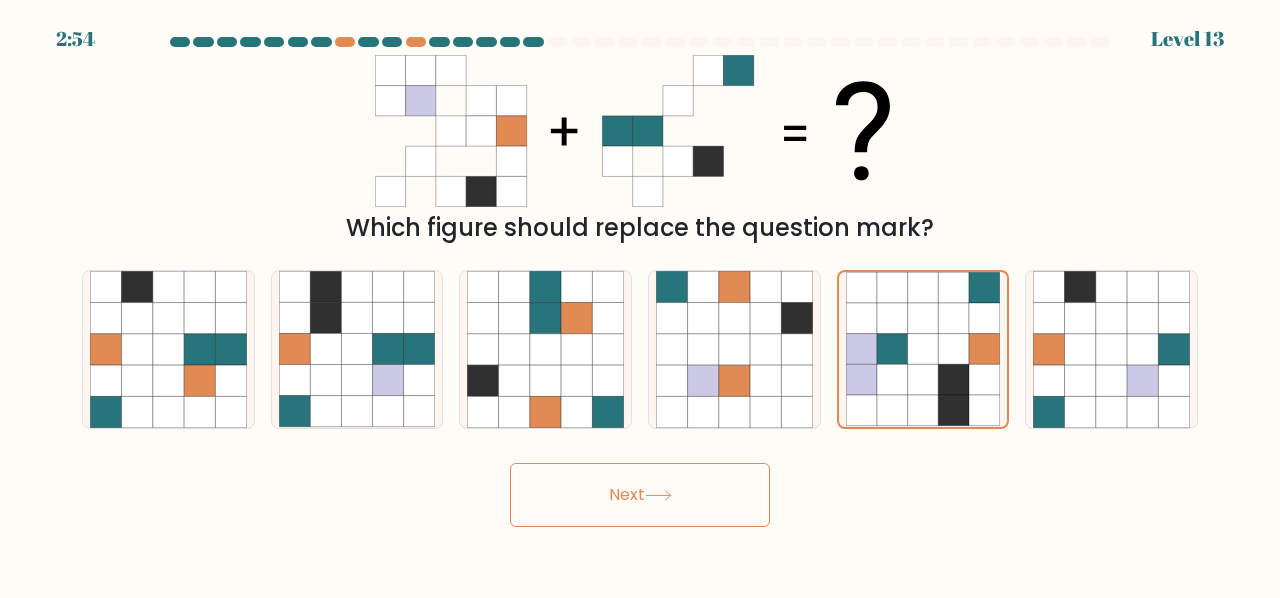 click on "Next" at bounding box center (640, 495) 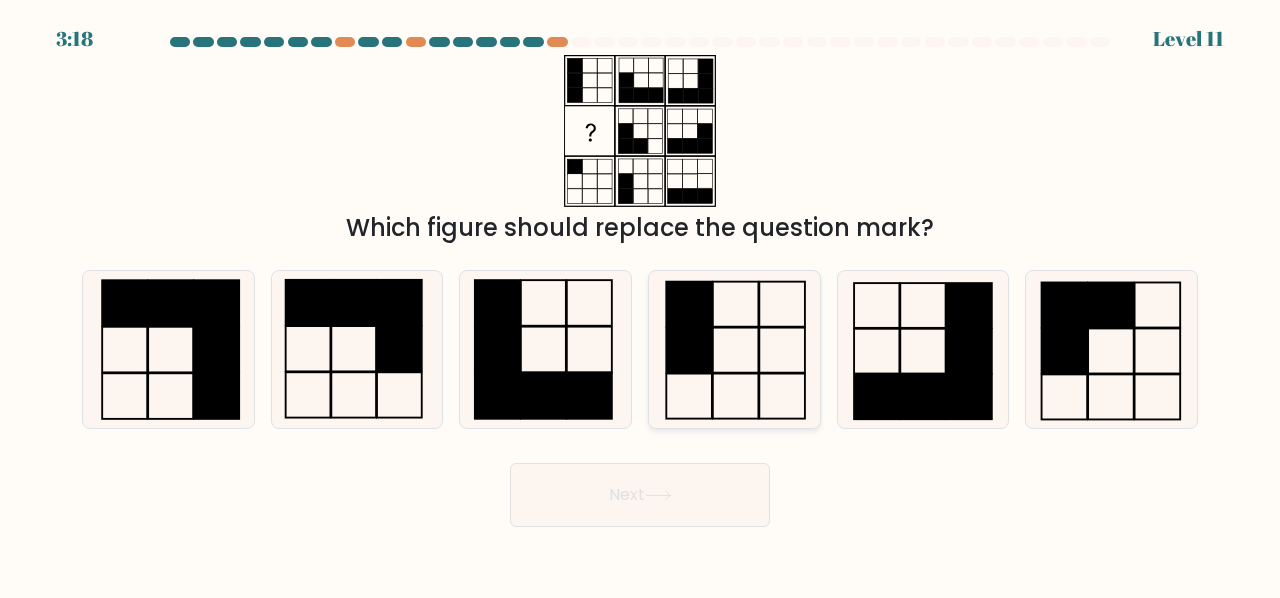click at bounding box center [782, 350] 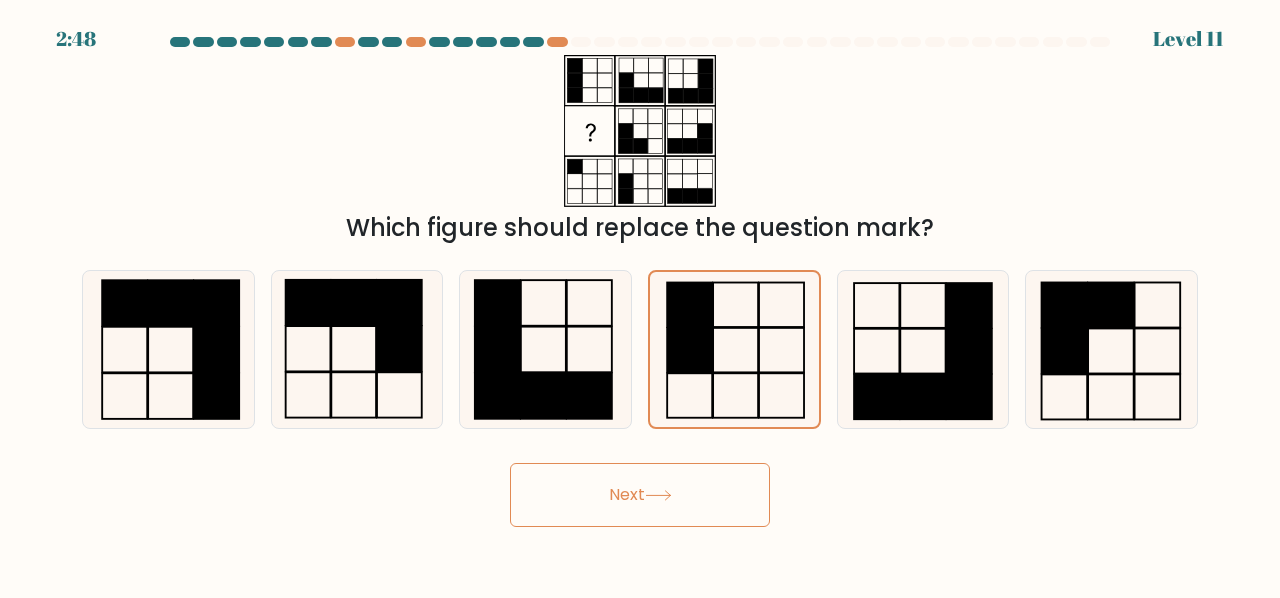 click on "Next" at bounding box center [640, 495] 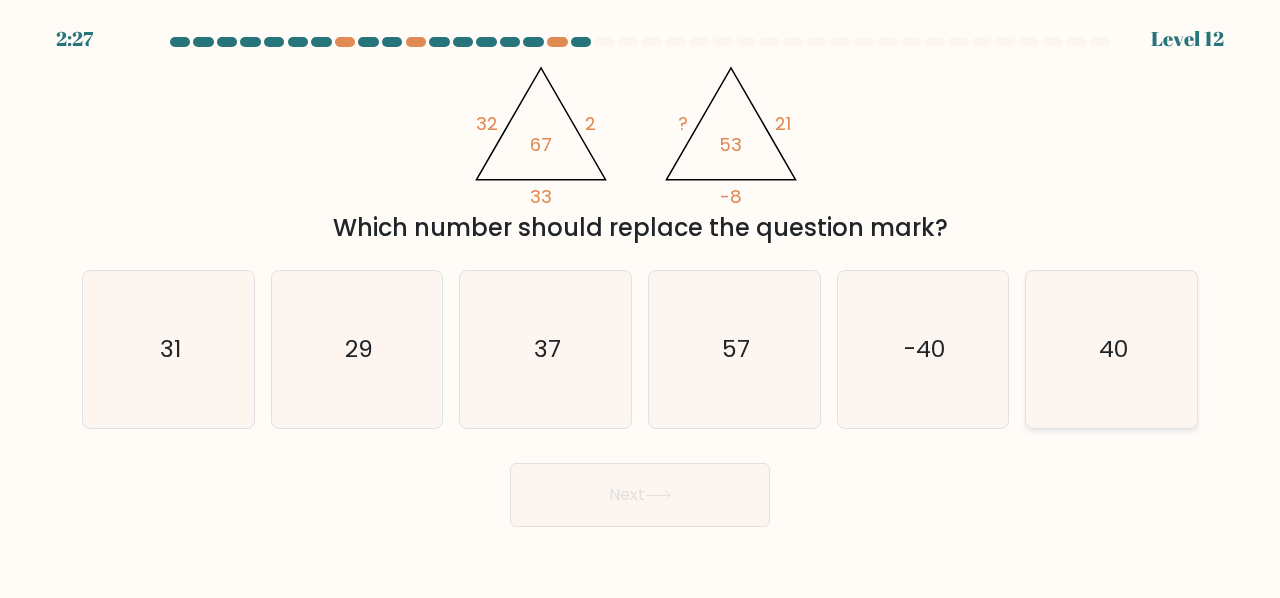 click on "40" at bounding box center (1113, 348) 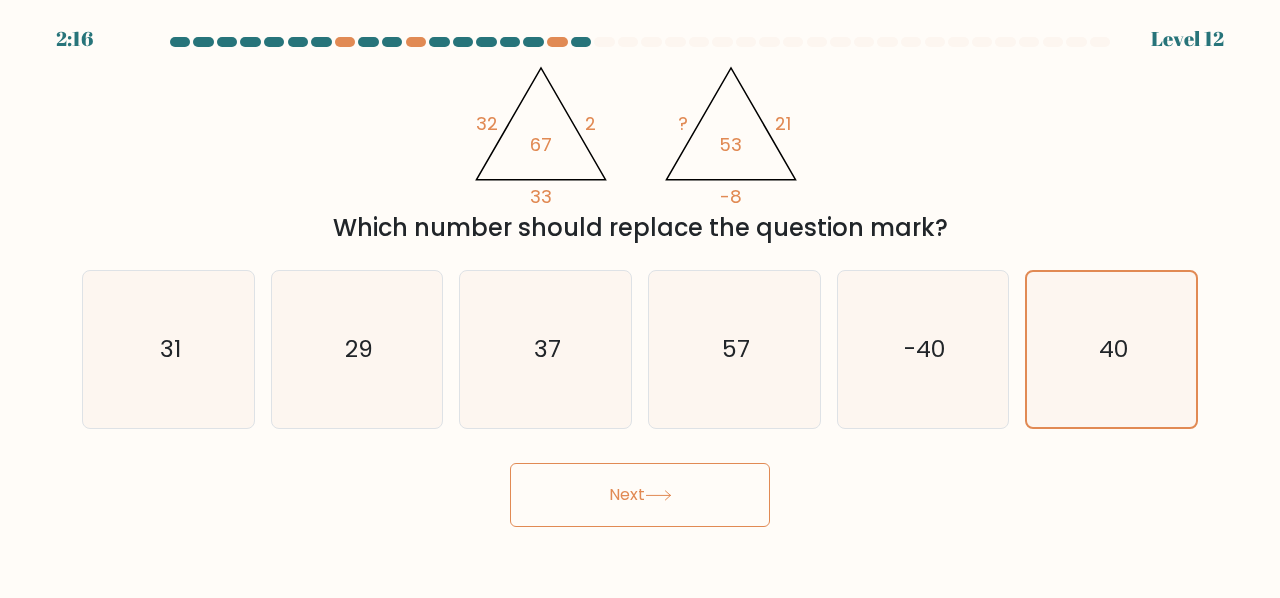 click on "Next" at bounding box center [640, 495] 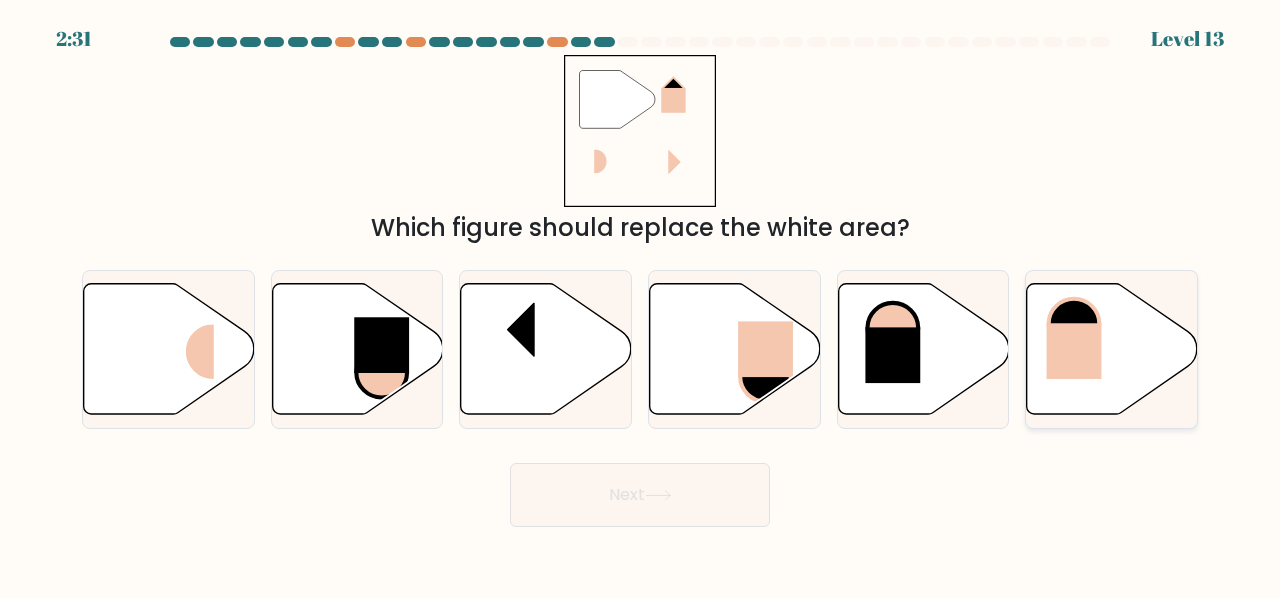 click at bounding box center [1112, 348] 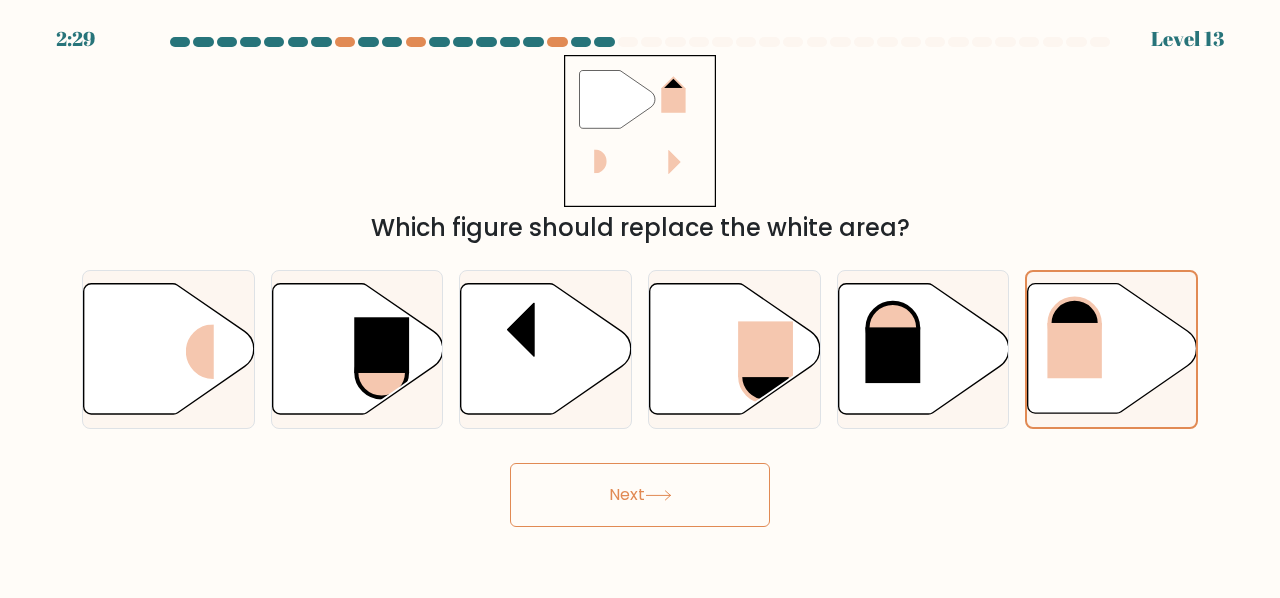 click on "Next" at bounding box center [640, 495] 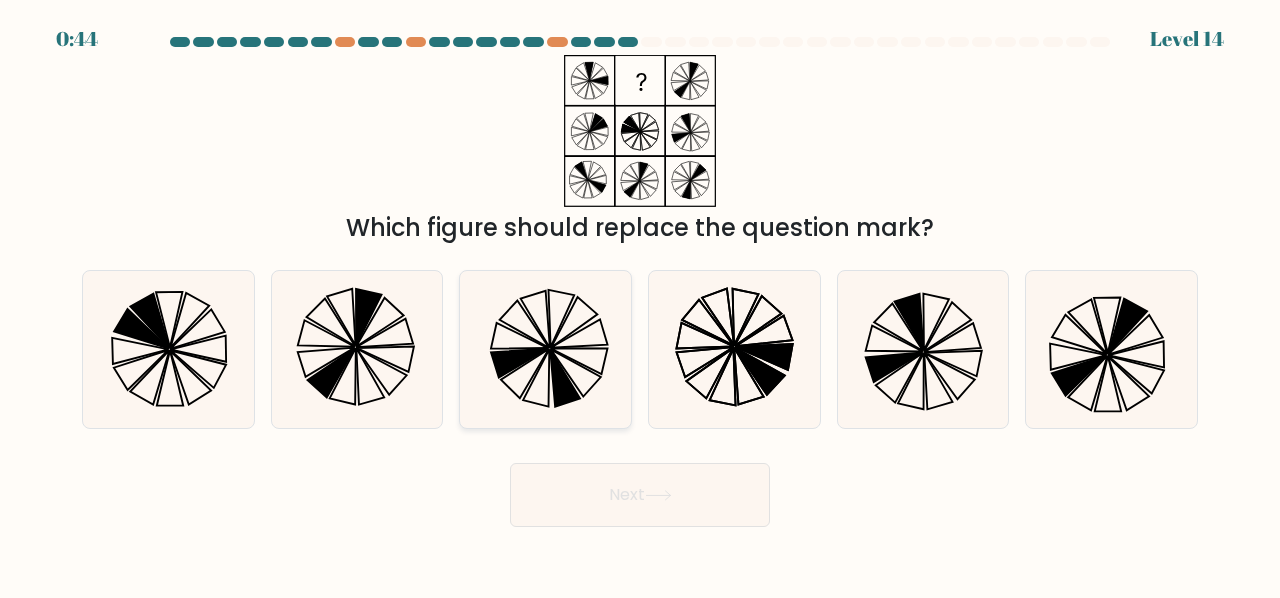 click at bounding box center (525, 373) 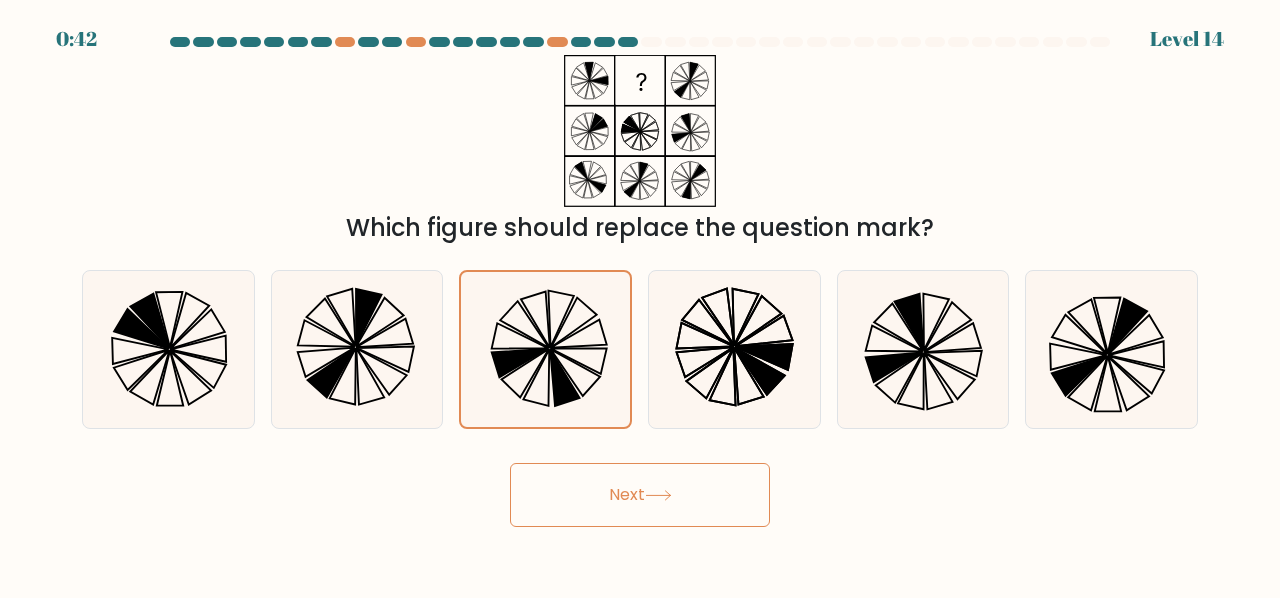 click on "Next" at bounding box center (640, 495) 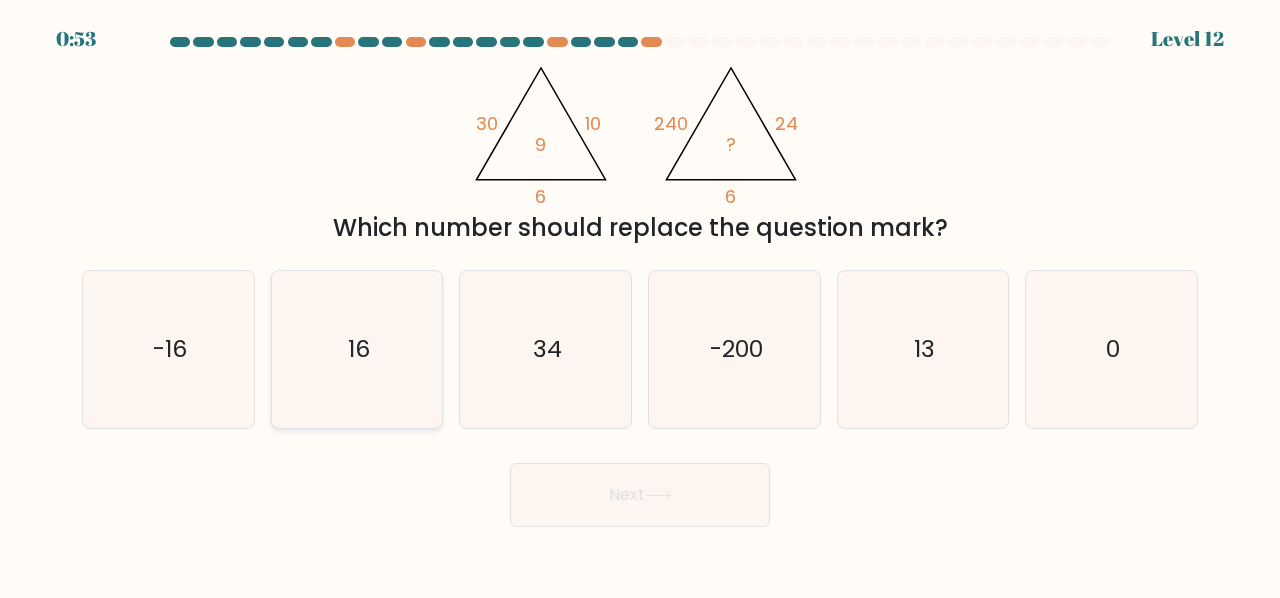 click on "16" at bounding box center (357, 349) 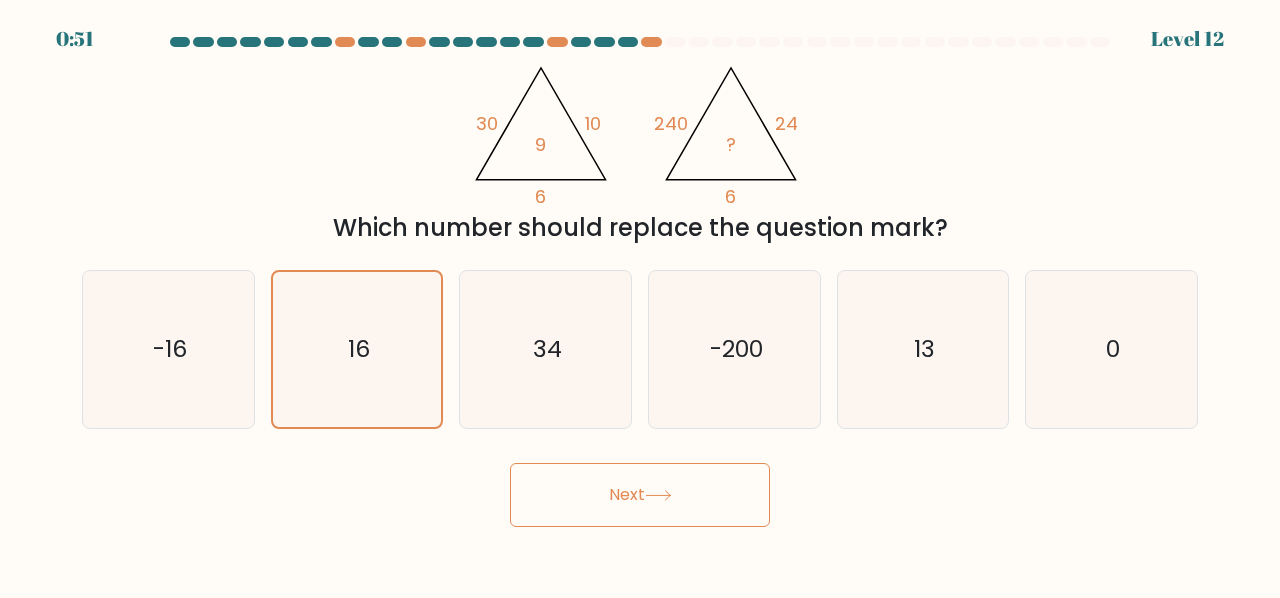 click at bounding box center (658, 495) 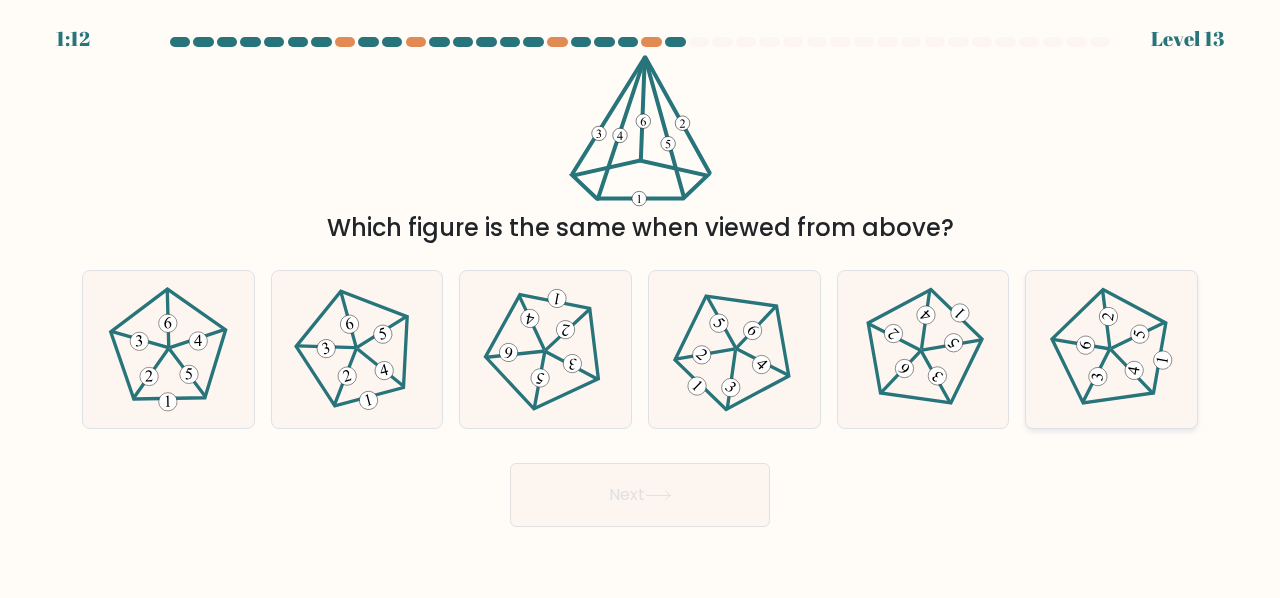click at bounding box center (1111, 349) 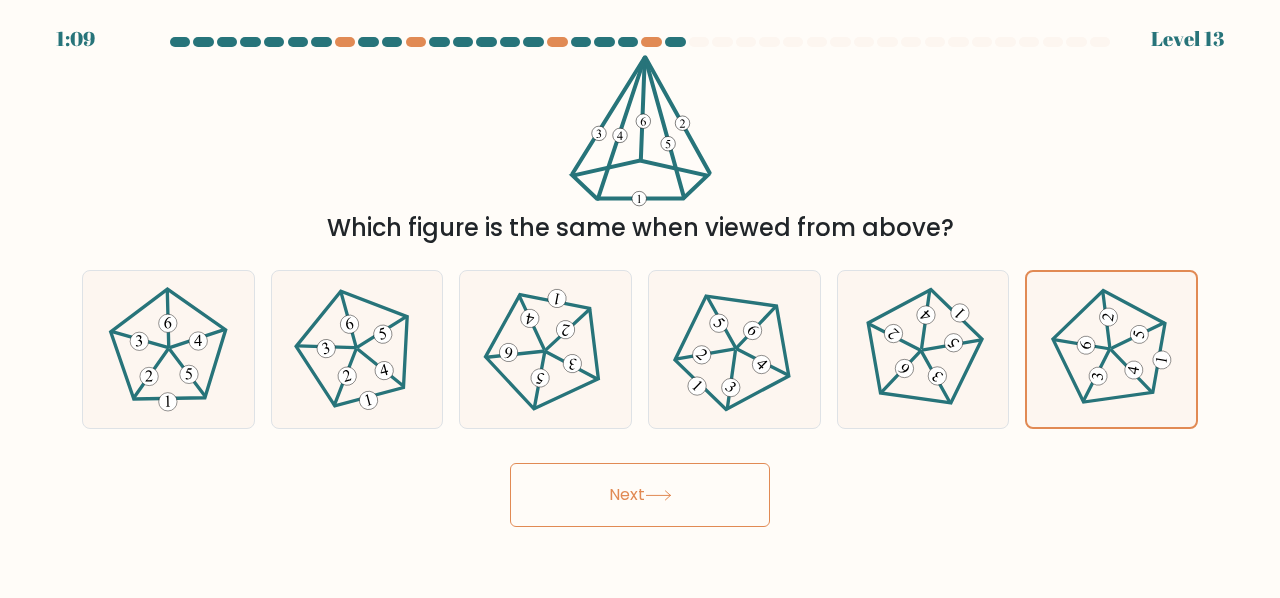 click on "Next" at bounding box center [640, 495] 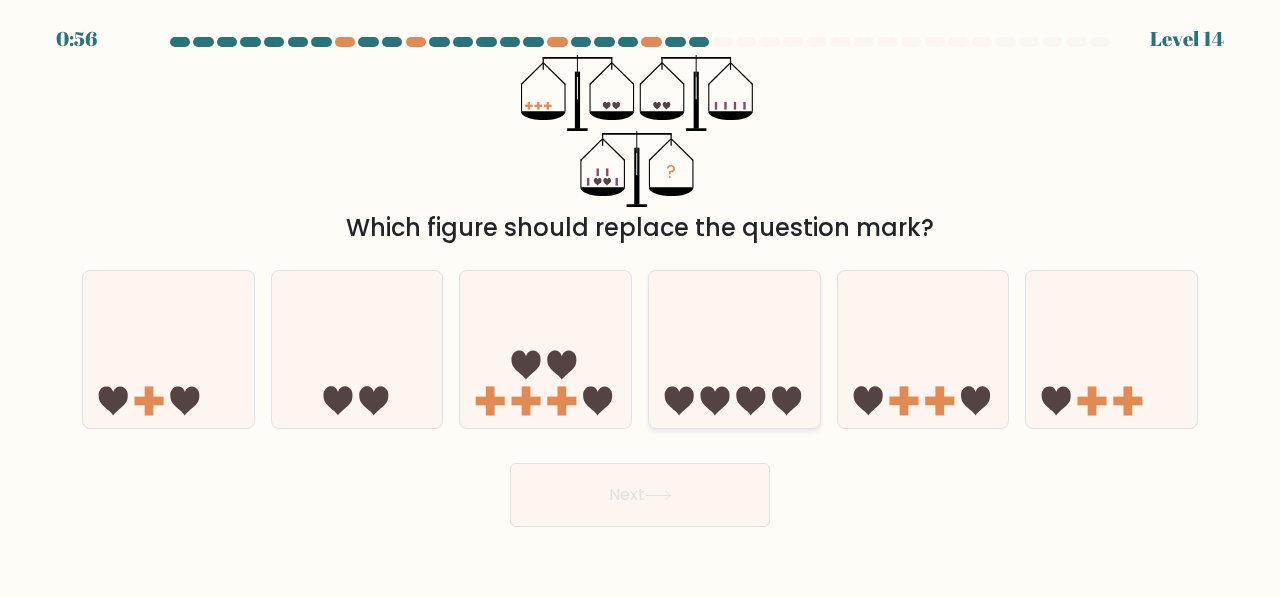 click at bounding box center (734, 349) 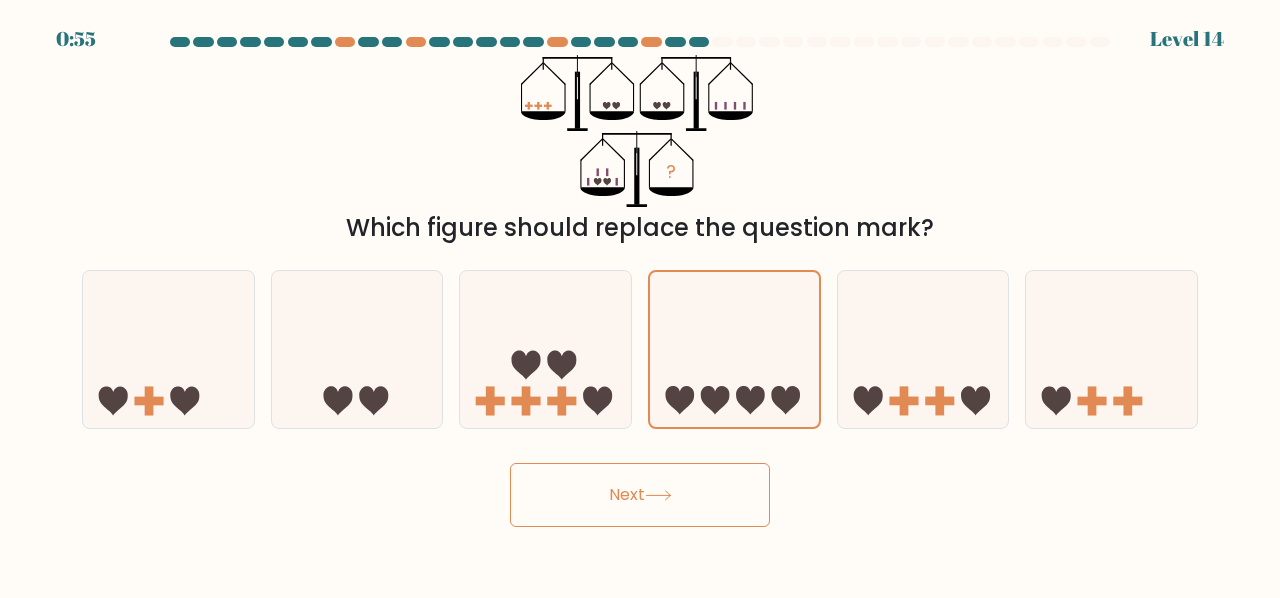 click on "Next" at bounding box center [640, 495] 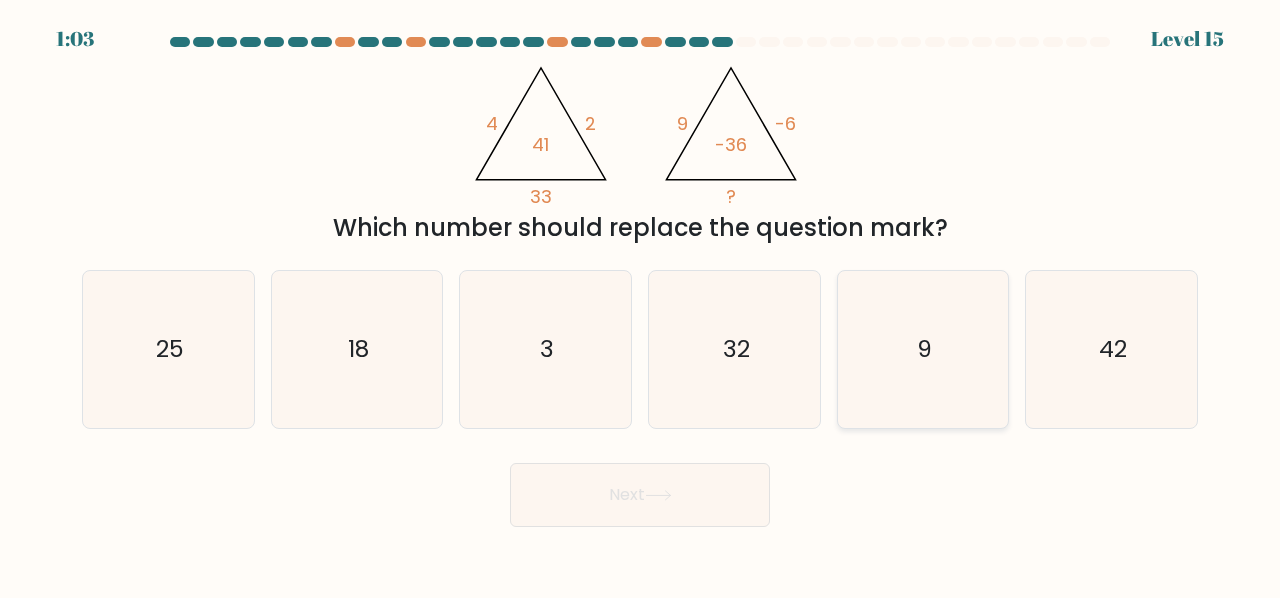 click on "9" at bounding box center [923, 349] 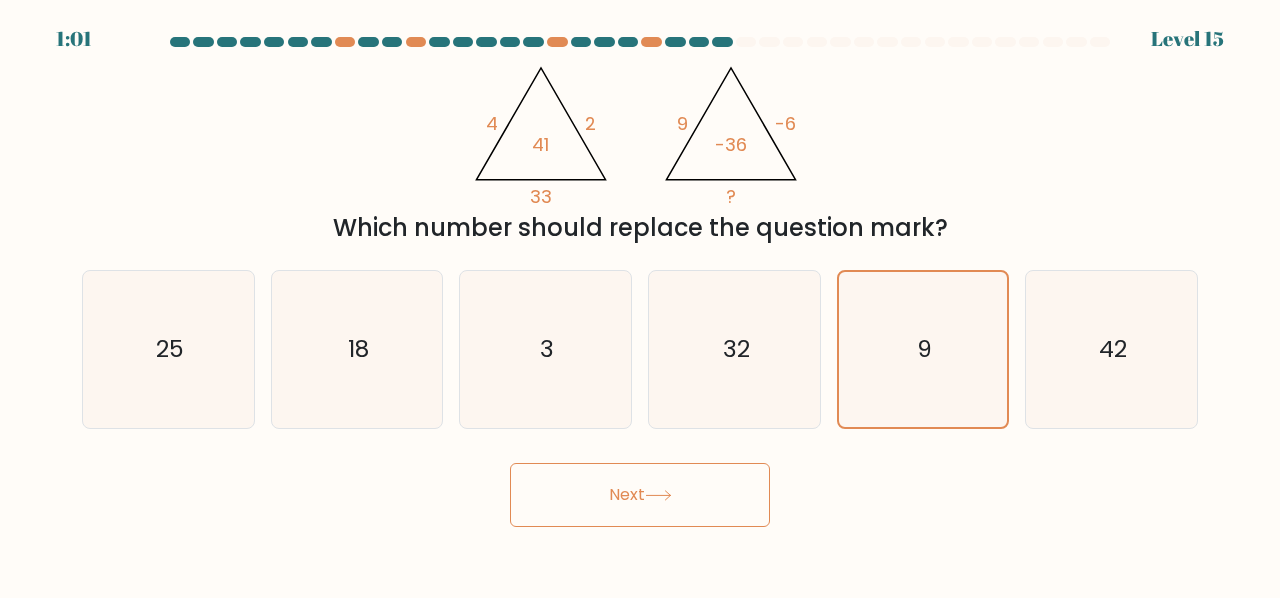 click on "Next" at bounding box center (640, 495) 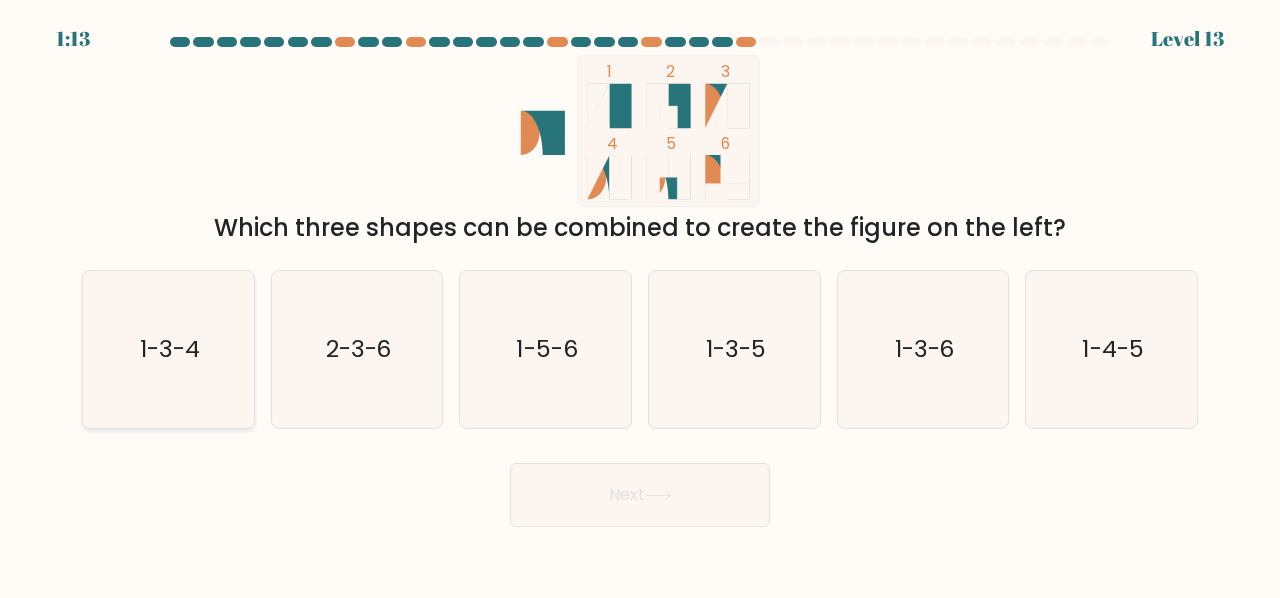 click on "1-3-4" at bounding box center [168, 349] 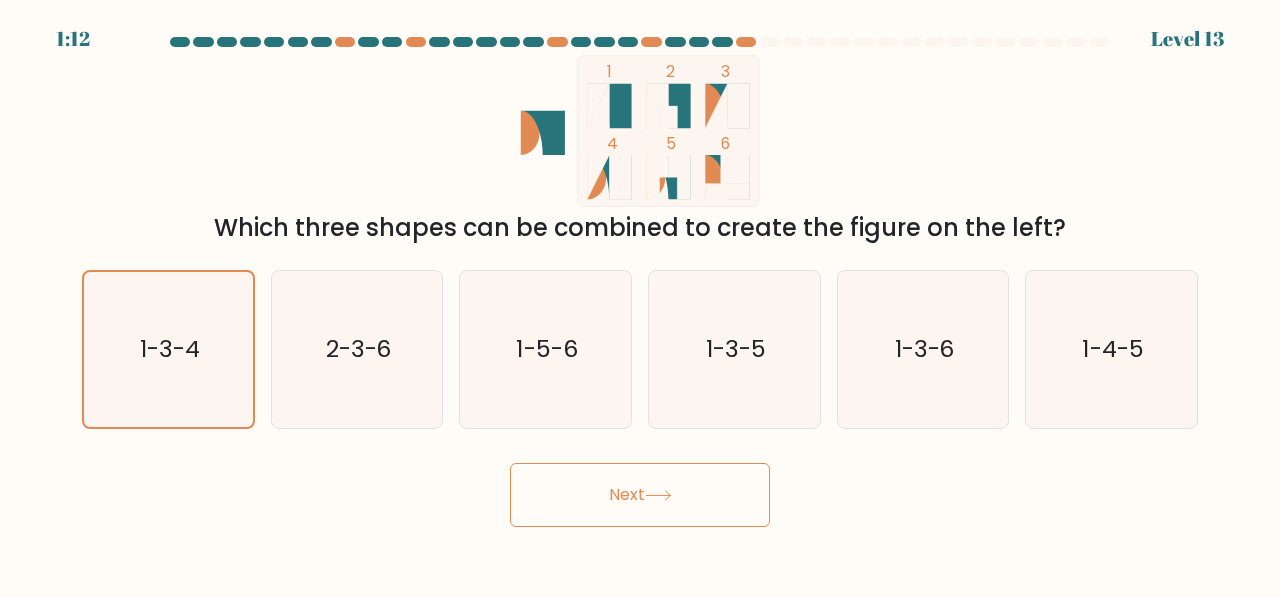 click on "Next" at bounding box center [640, 495] 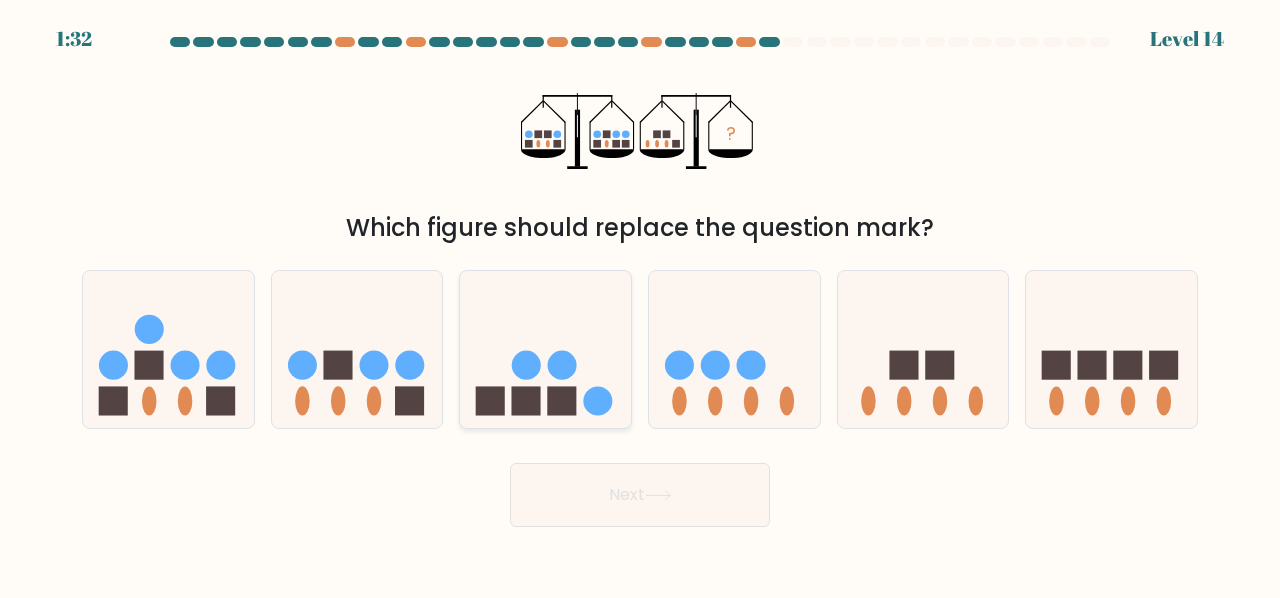 click at bounding box center (598, 400) 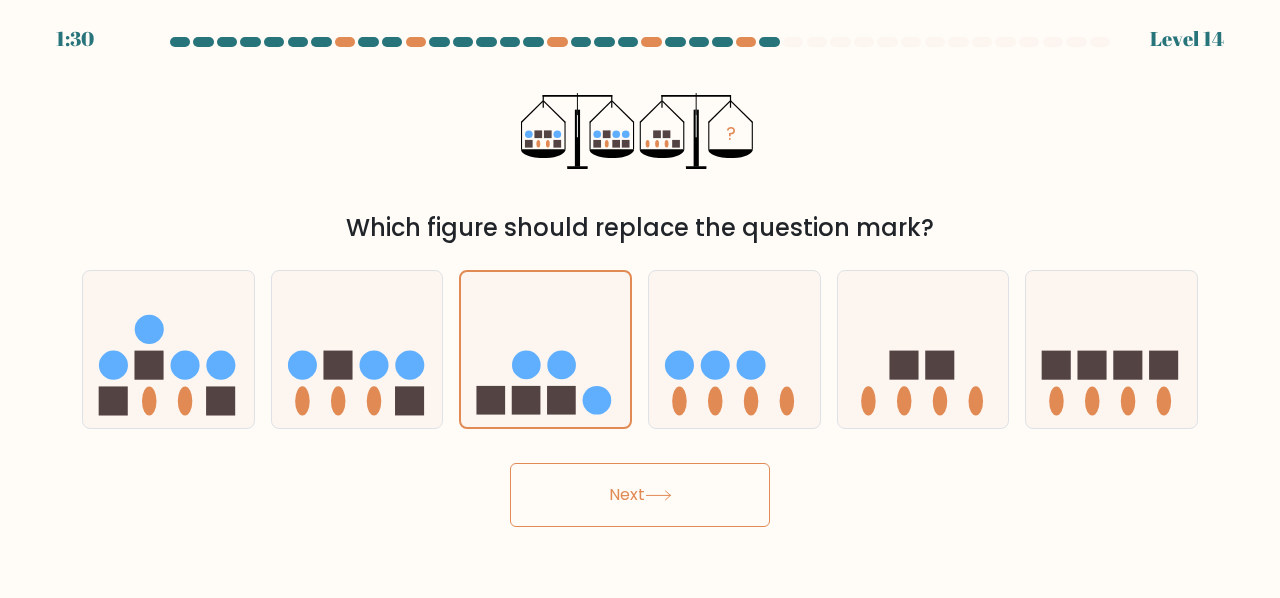 click at bounding box center (658, 495) 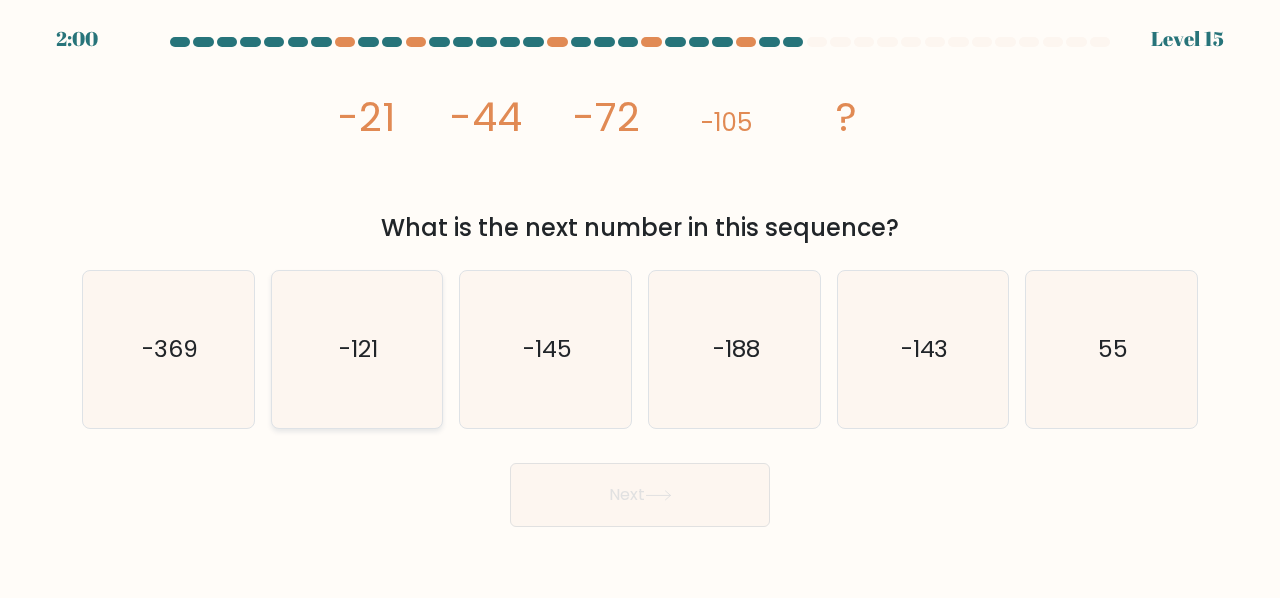click on "-121" at bounding box center (357, 349) 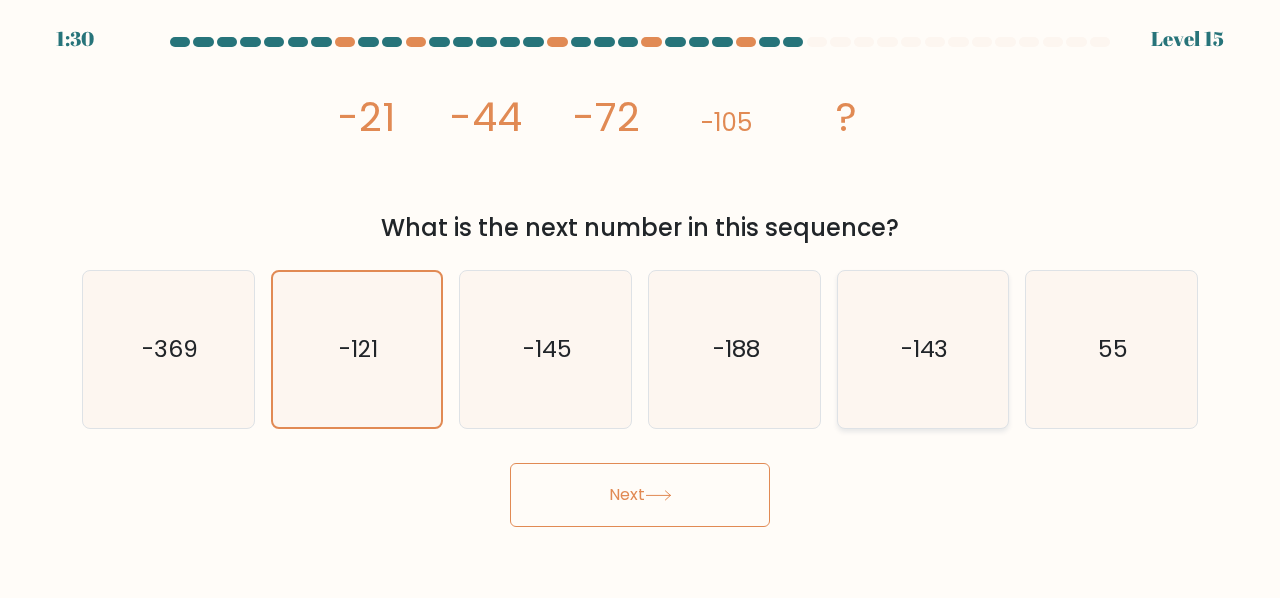 click on "-143" at bounding box center (923, 349) 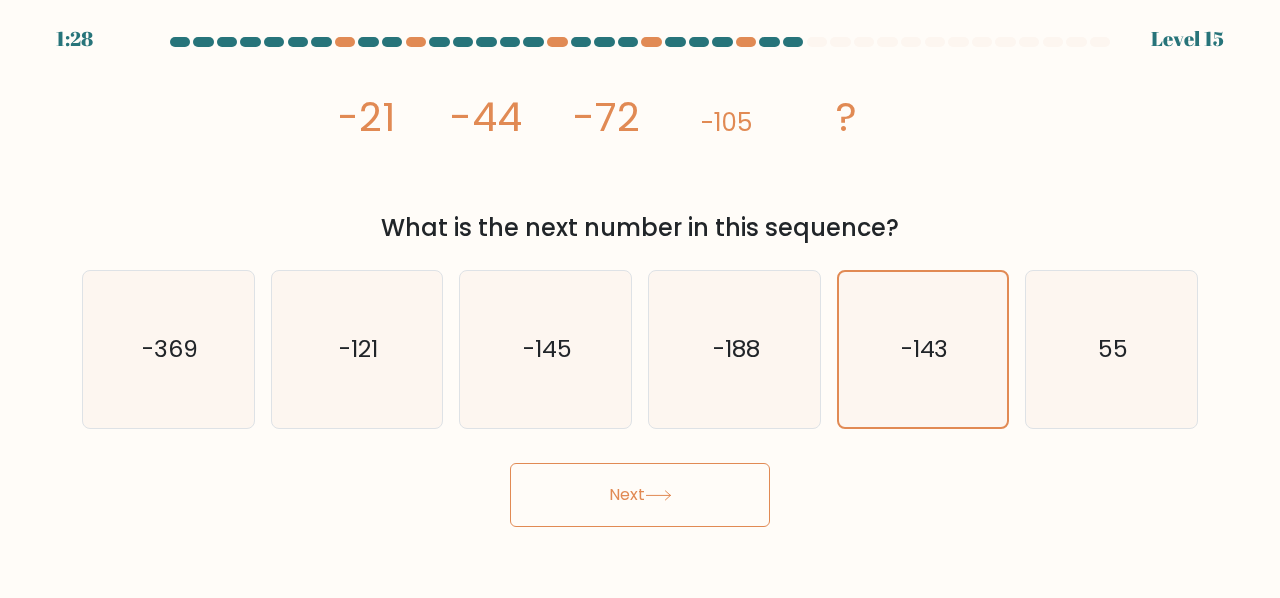 click on "Next" at bounding box center (640, 495) 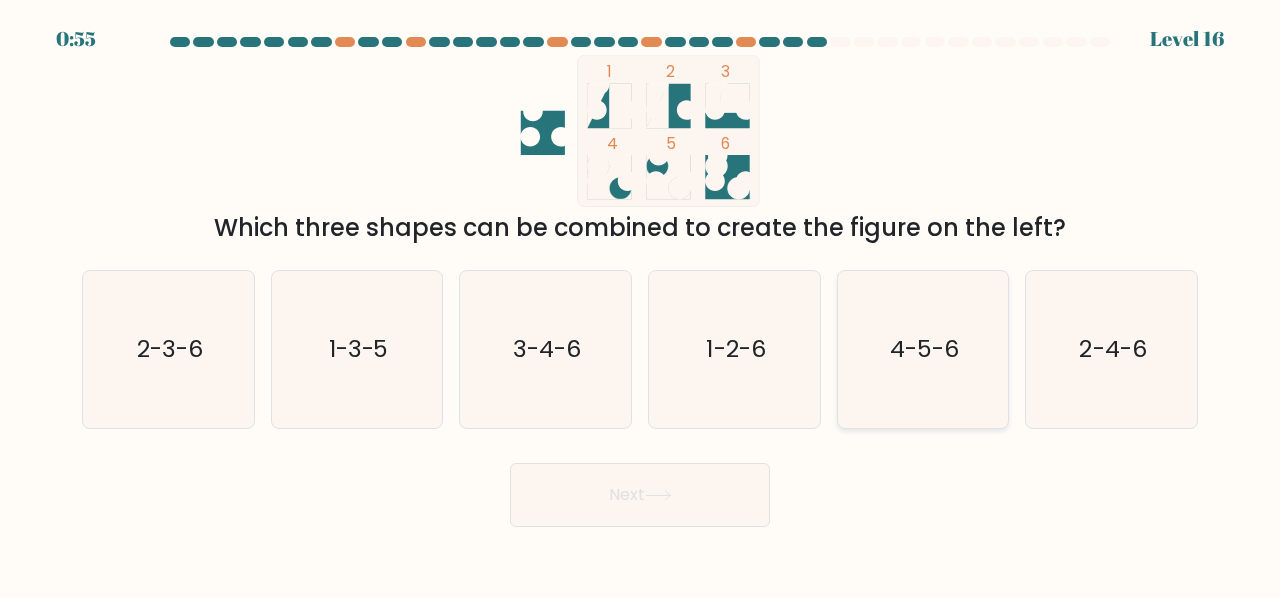 click on "4-5-6" at bounding box center (924, 348) 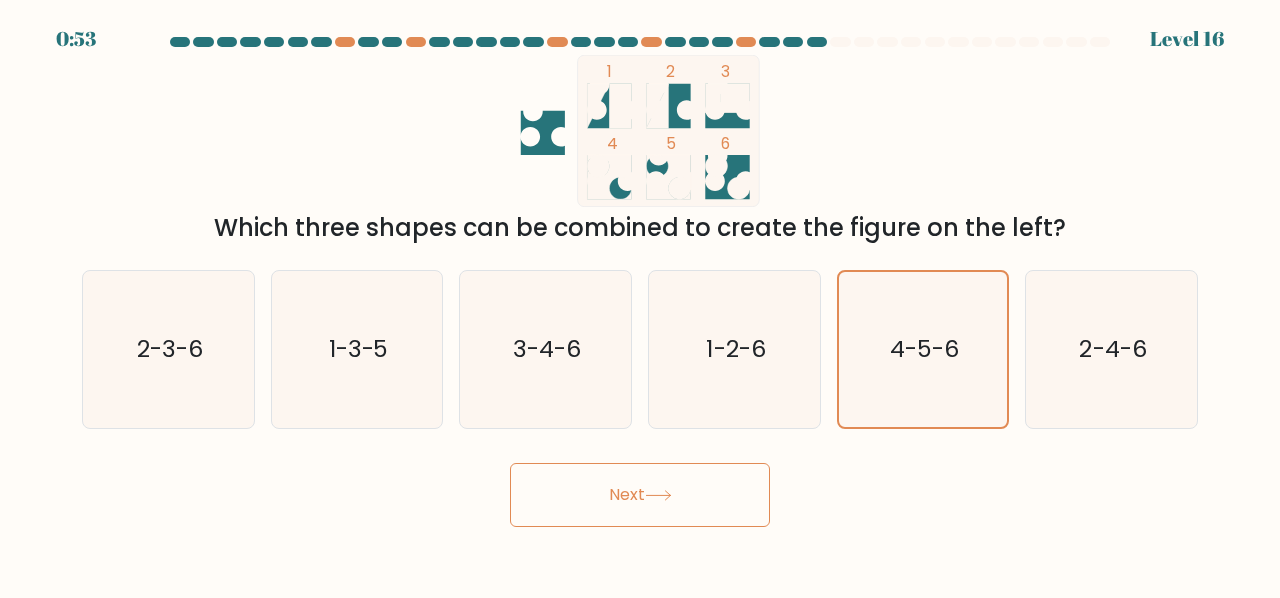 click on "Next" at bounding box center [640, 495] 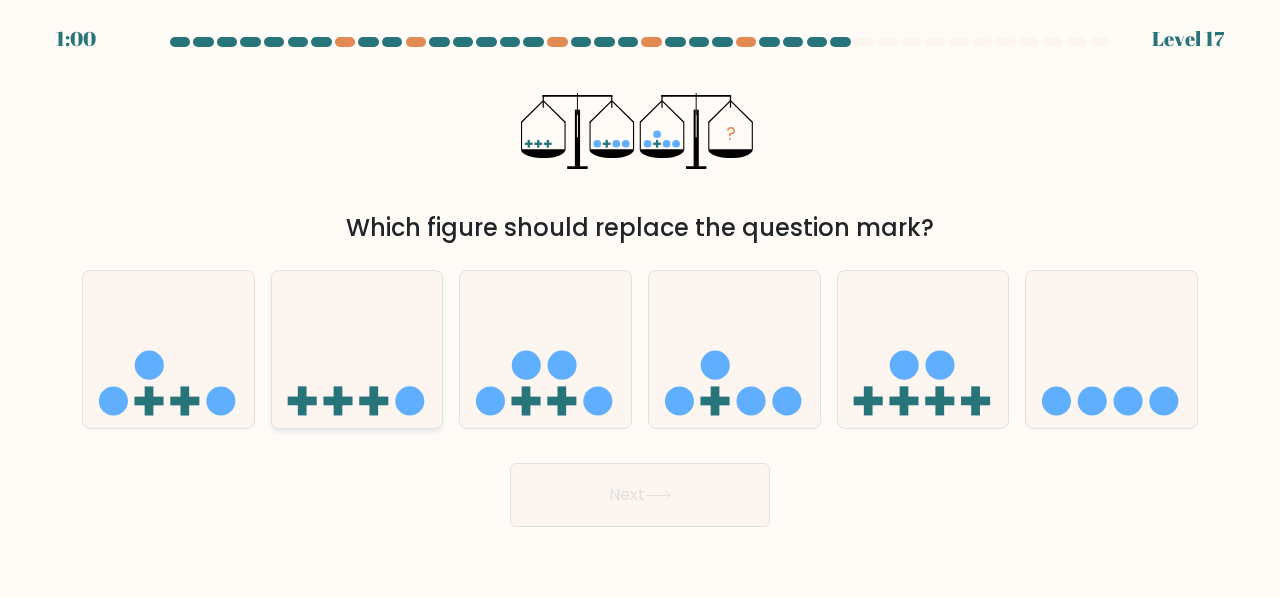 click at bounding box center (357, 349) 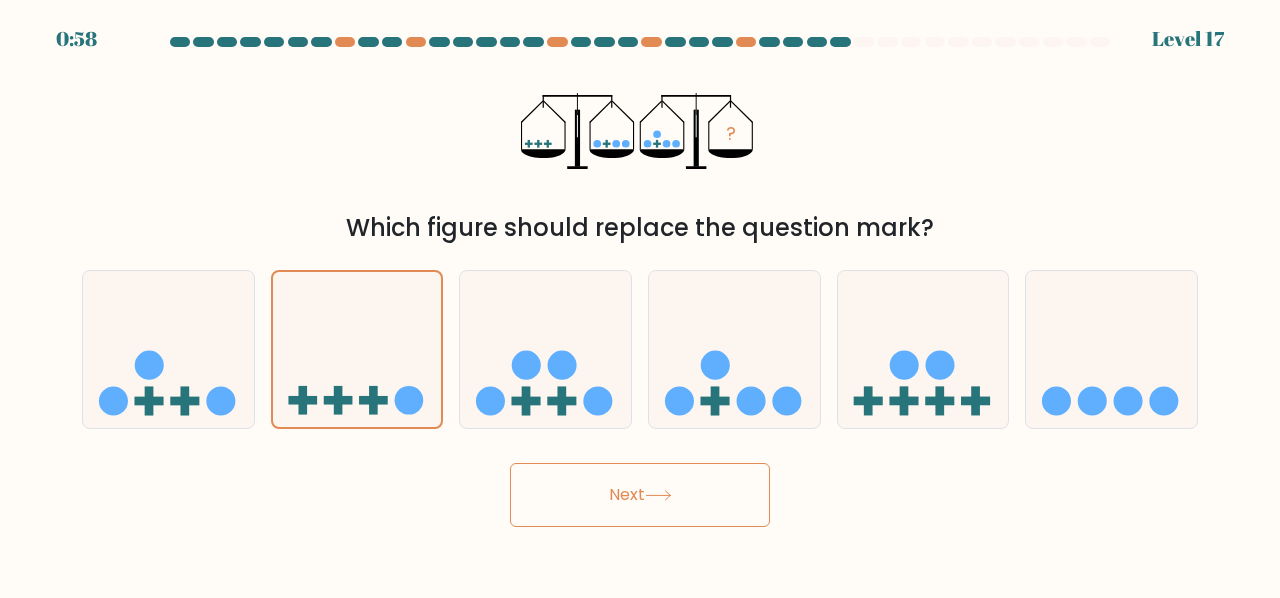 click on "Next" at bounding box center [640, 495] 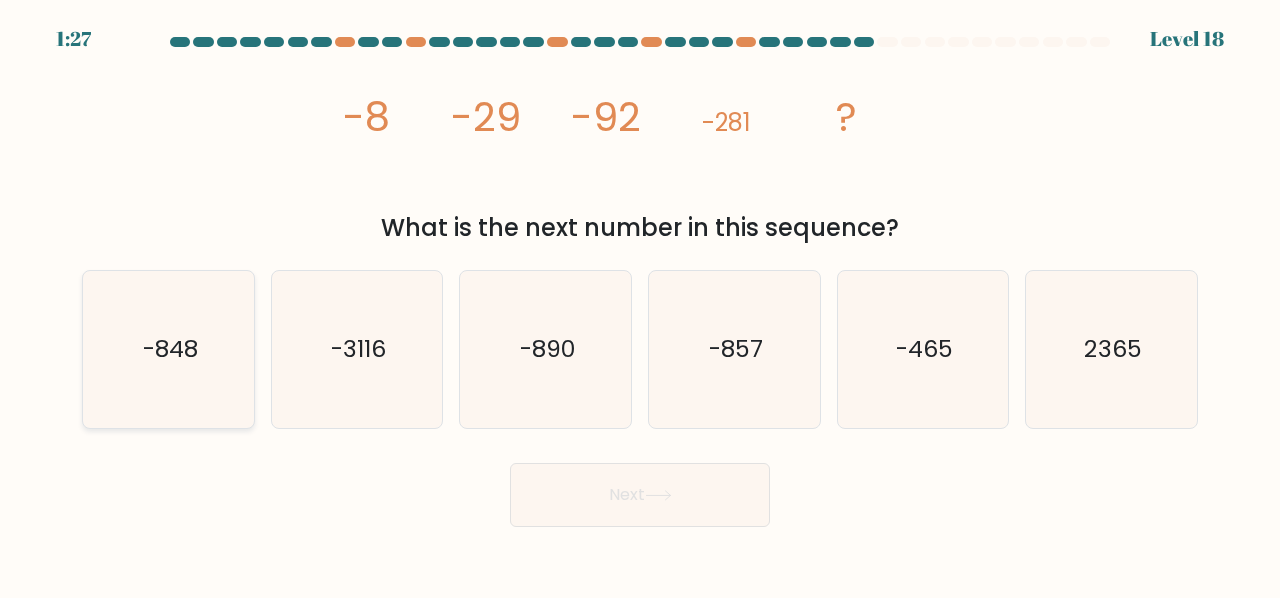 click on "-848" at bounding box center (168, 349) 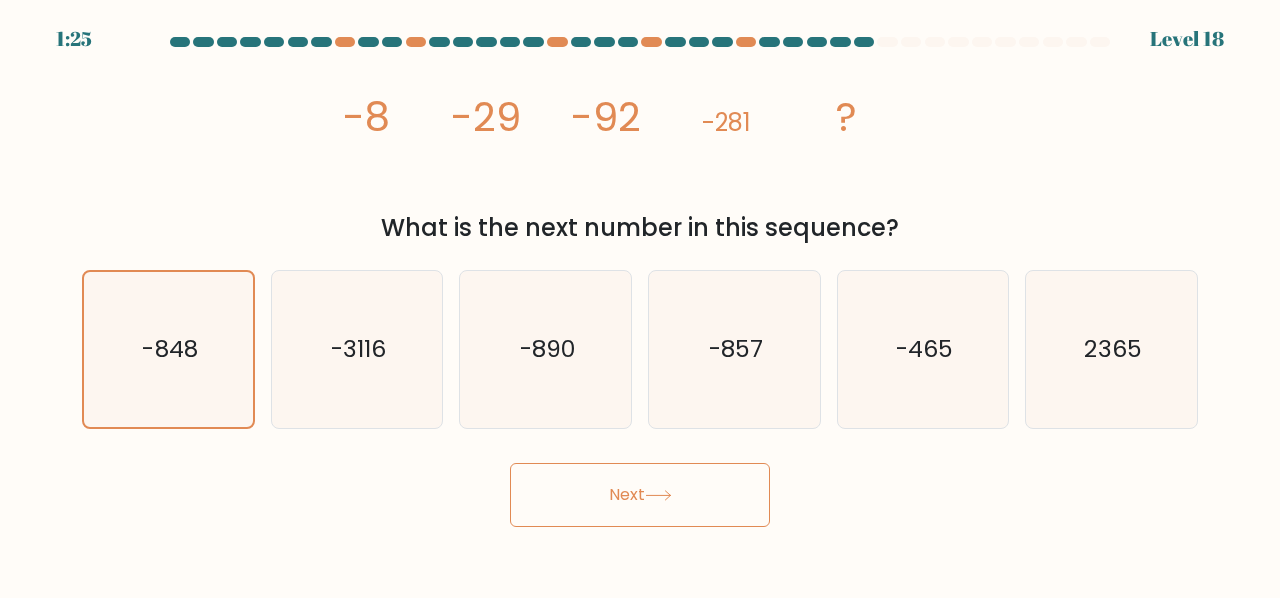 click on "Next" at bounding box center (640, 495) 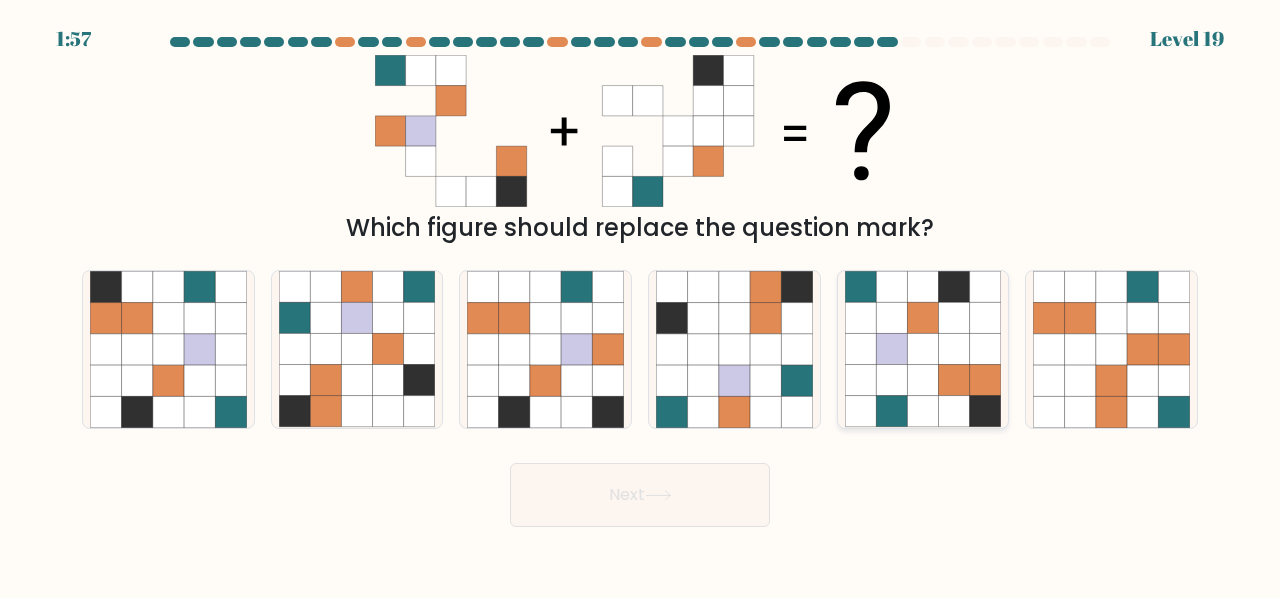 click at bounding box center (922, 380) 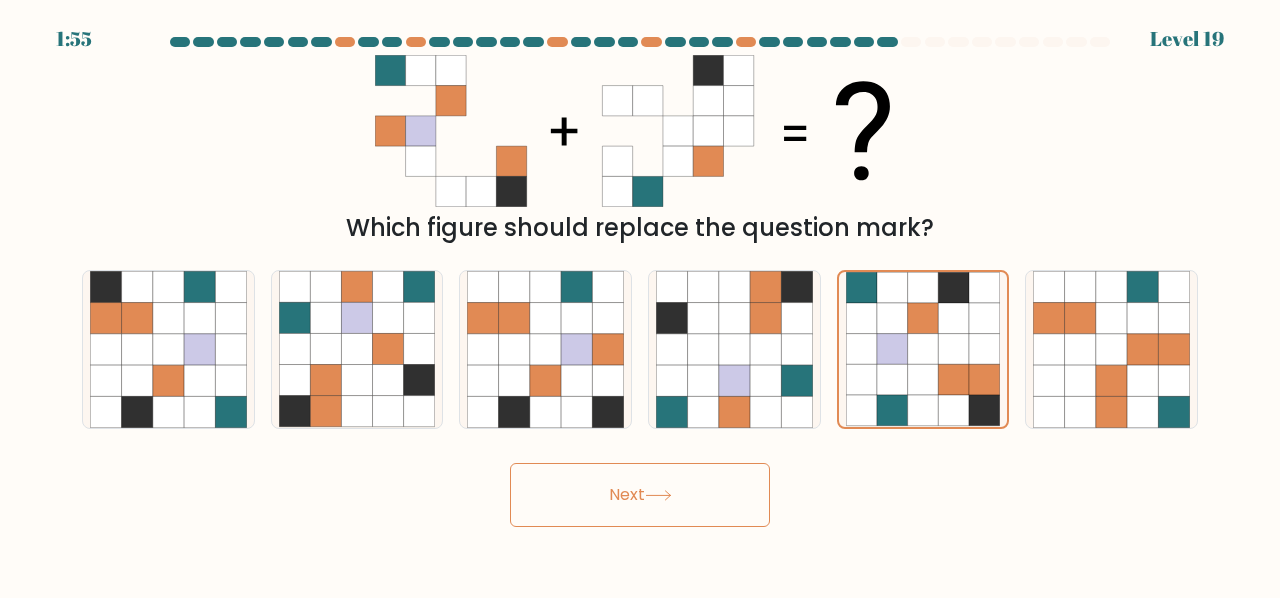 click on "Next" at bounding box center (640, 495) 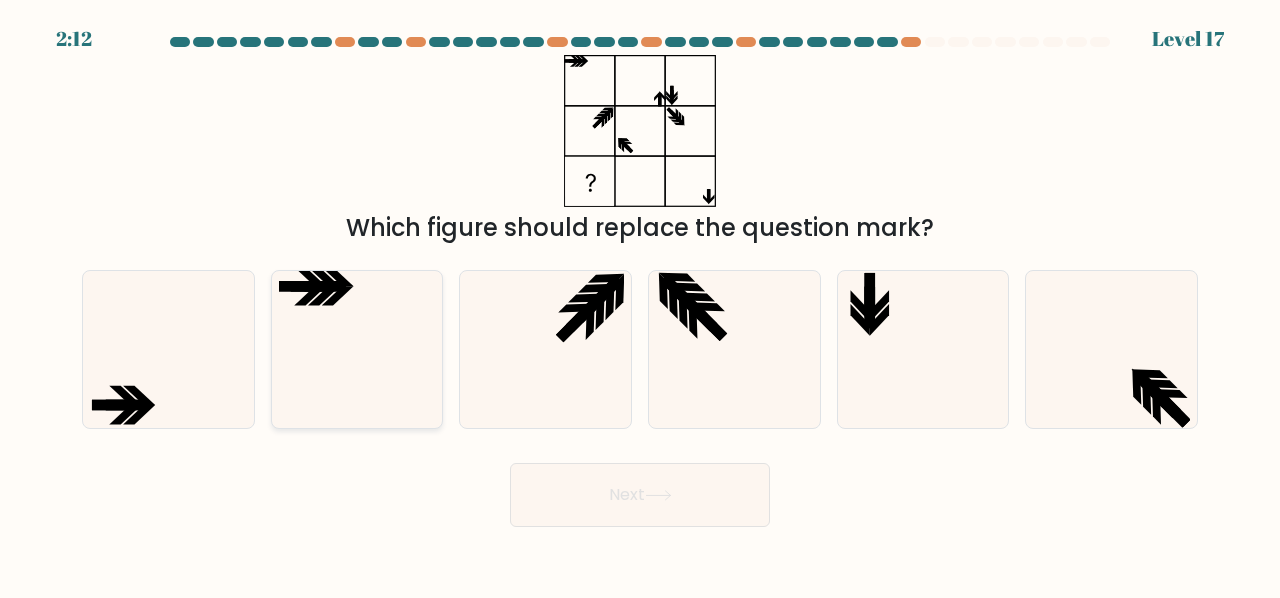 click at bounding box center [357, 349] 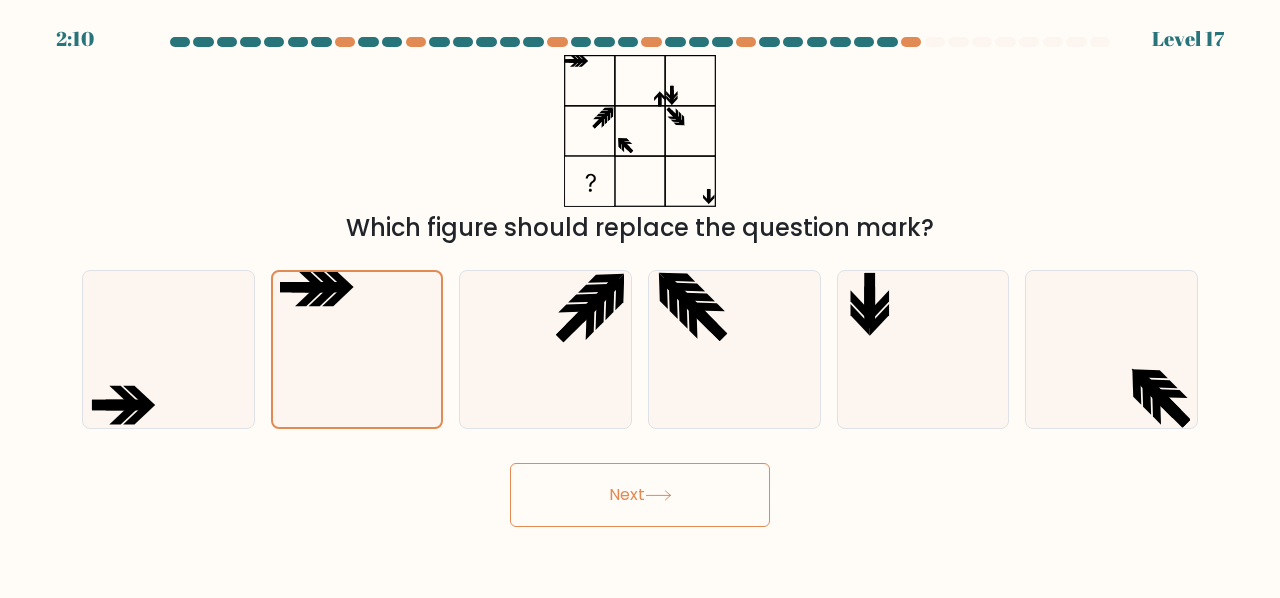click on "Next" at bounding box center [640, 495] 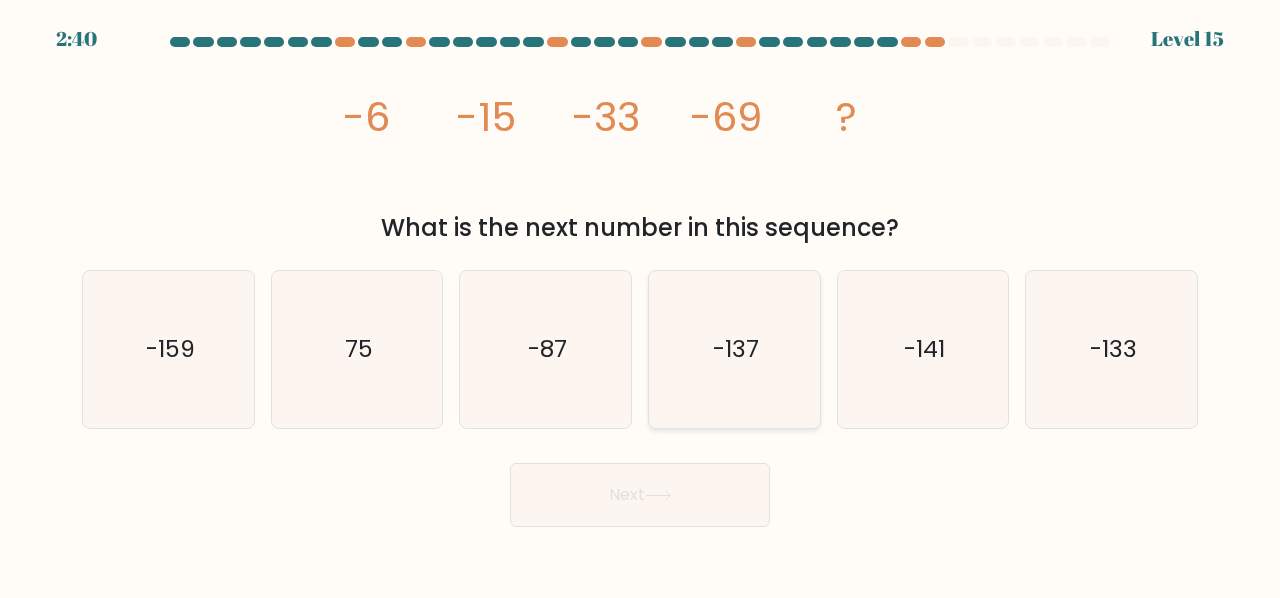 click on "-137" at bounding box center [734, 349] 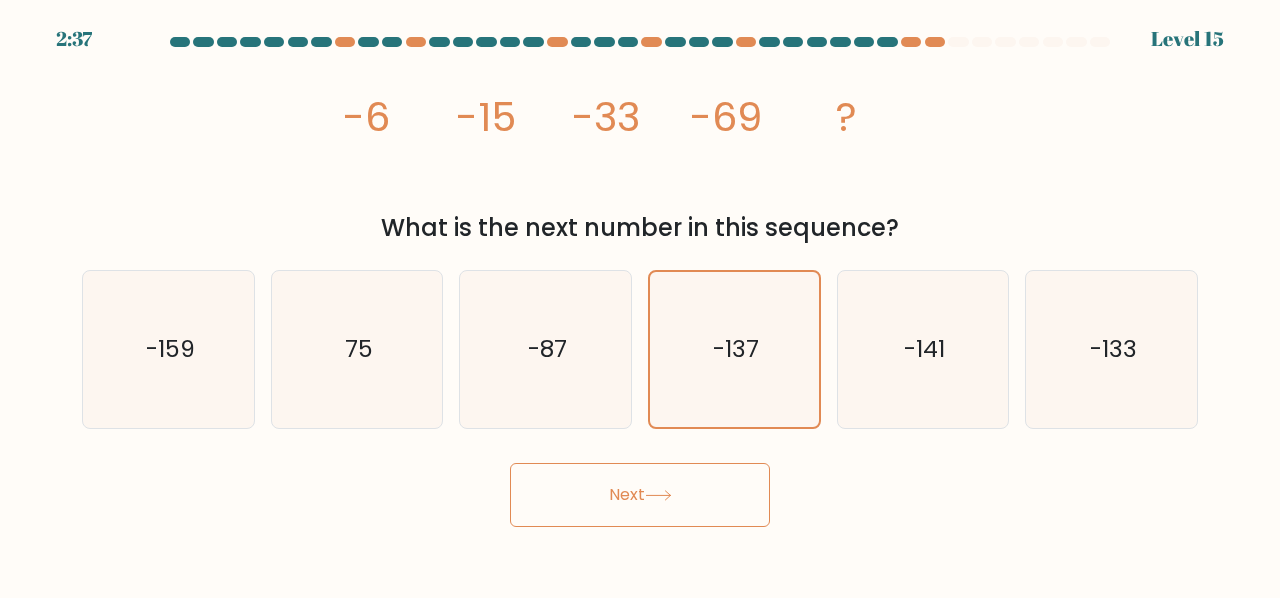 click on "Next" at bounding box center (640, 490) 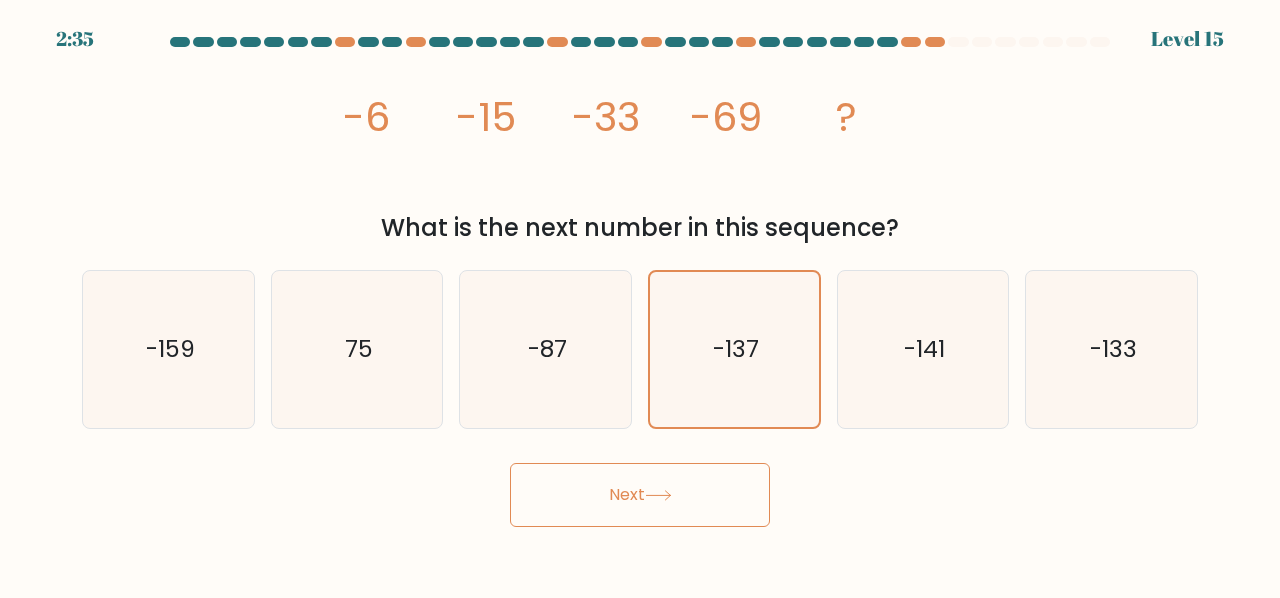 click on "Next" at bounding box center [640, 495] 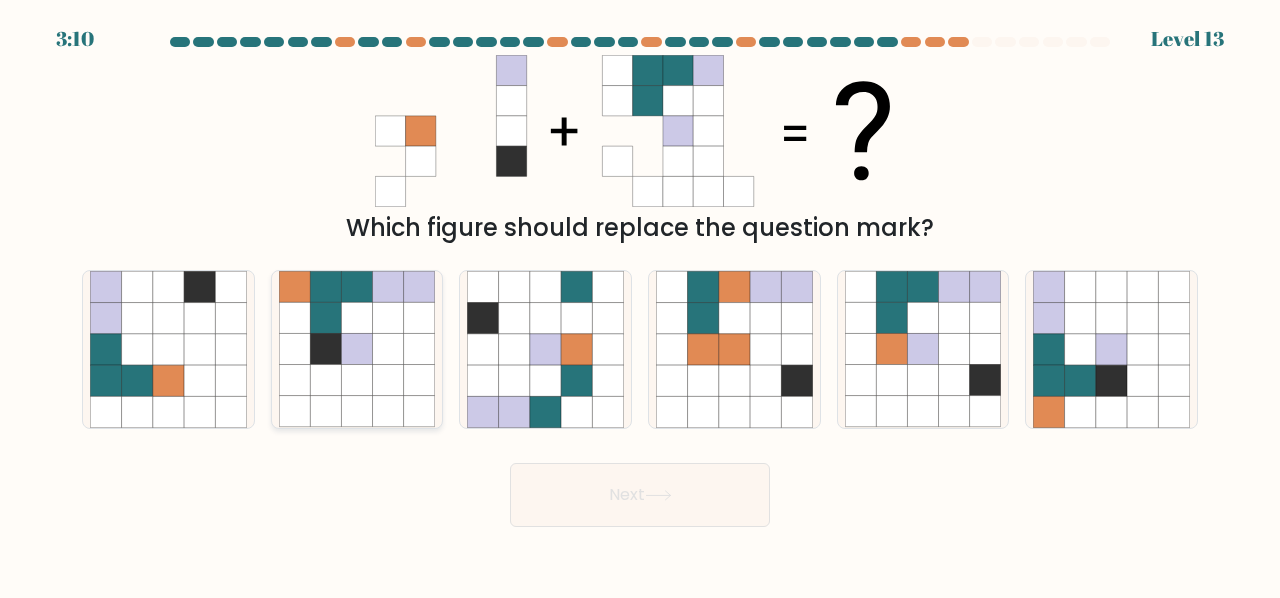click at bounding box center (356, 380) 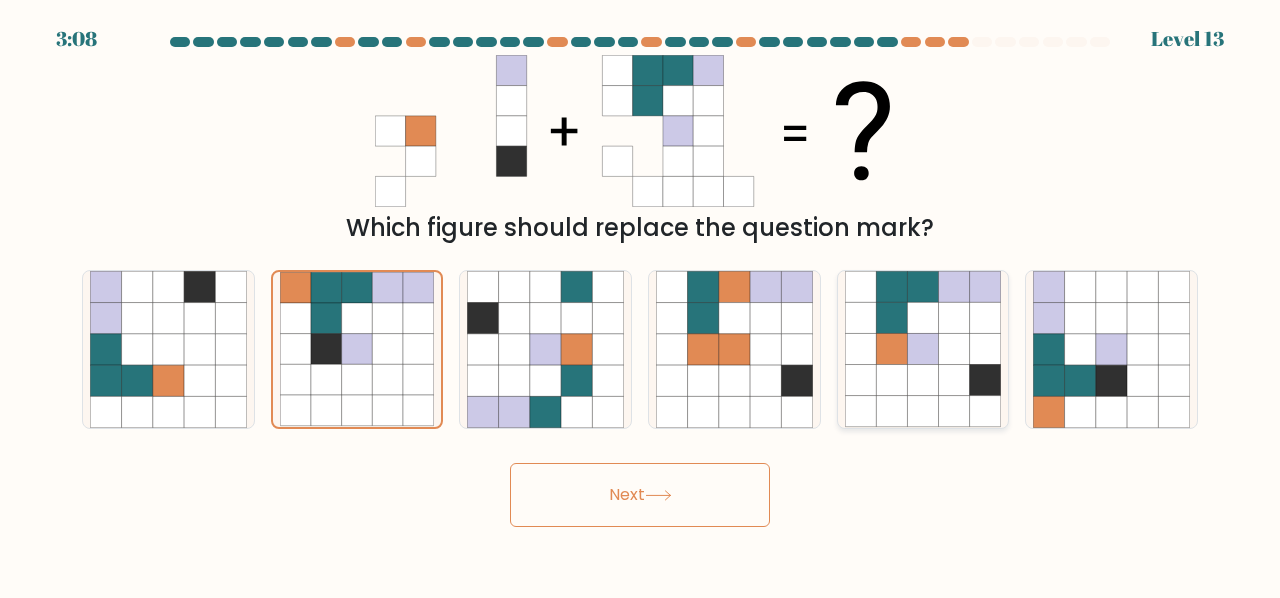 click at bounding box center [954, 318] 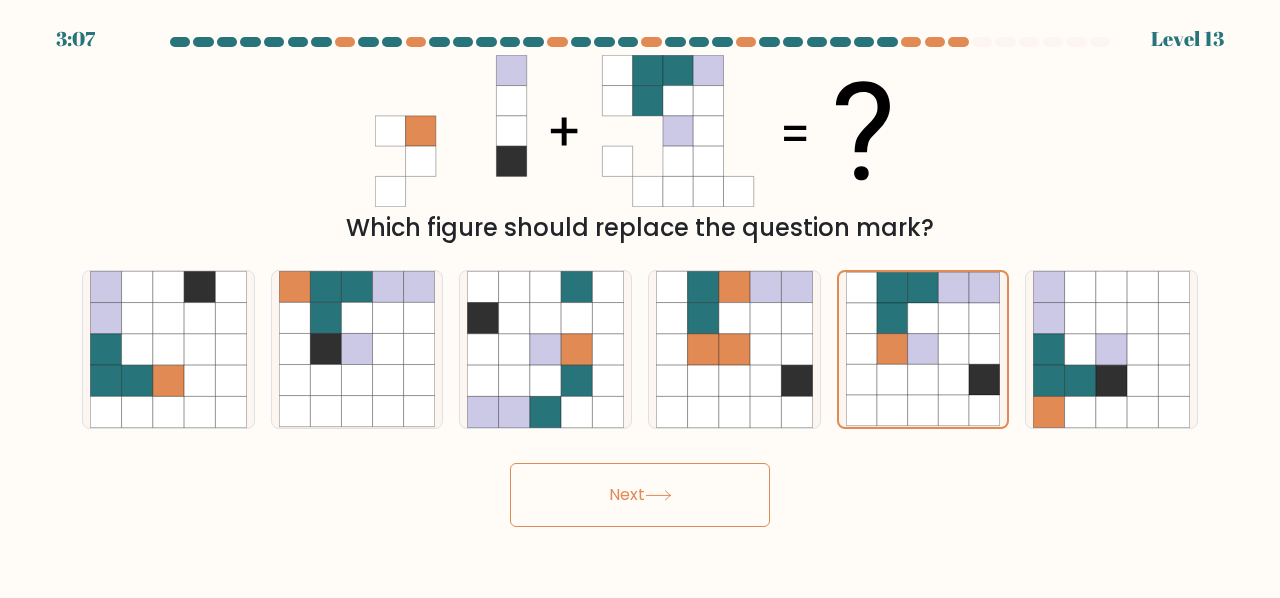click on "Next" at bounding box center (640, 495) 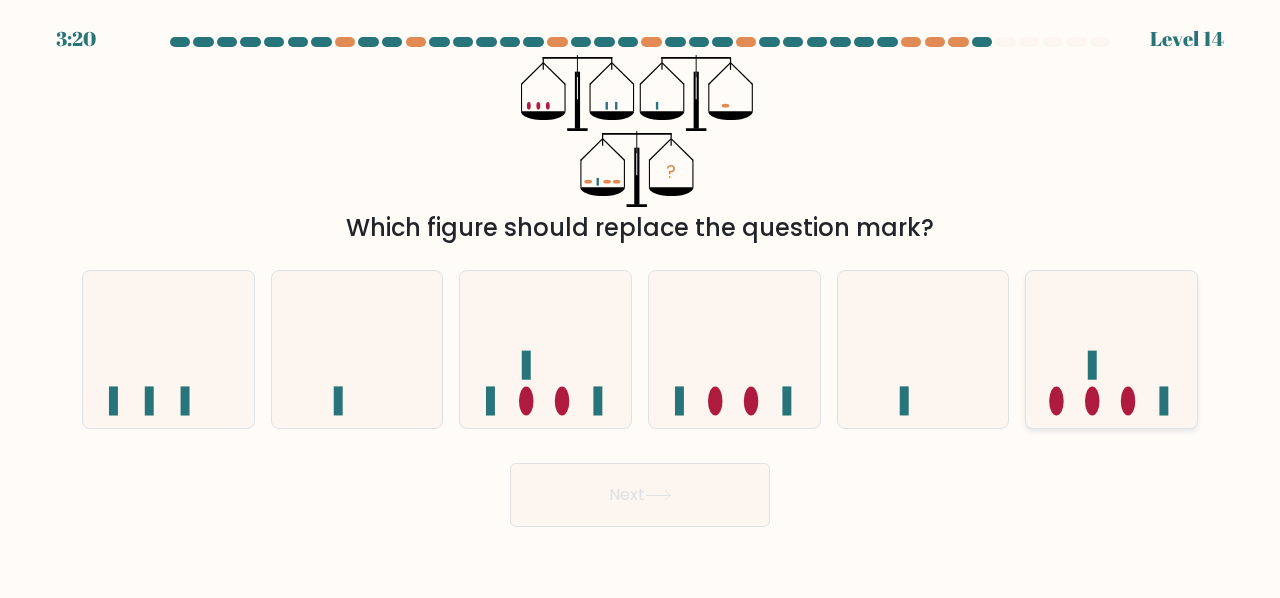 click at bounding box center (1111, 349) 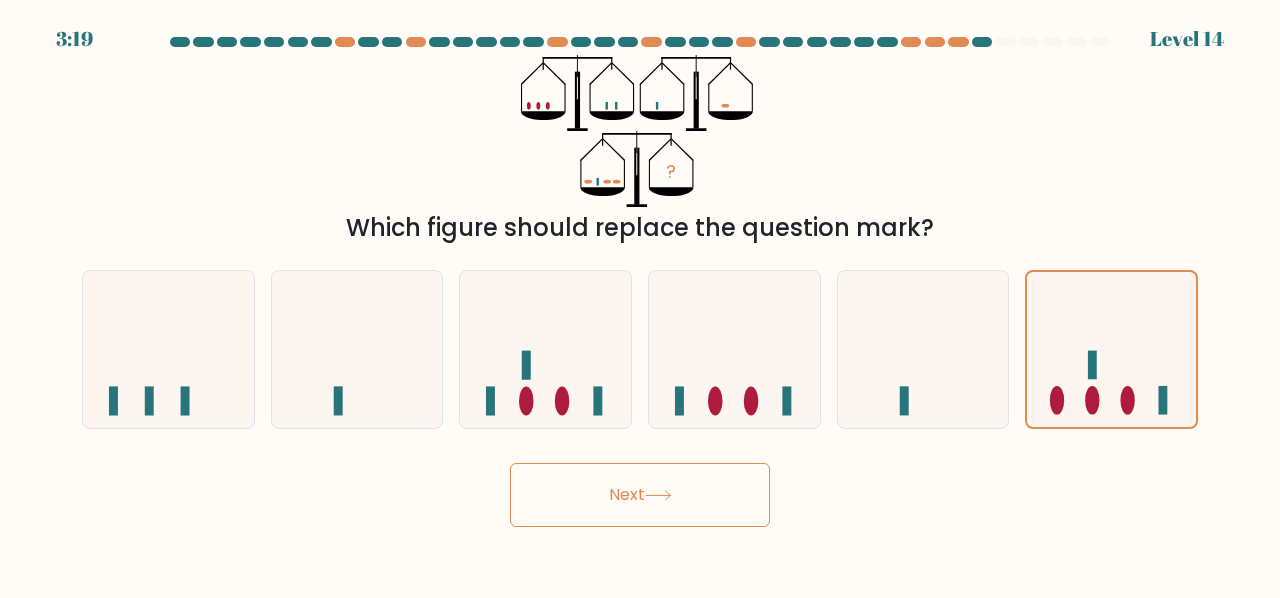 click at bounding box center (658, 495) 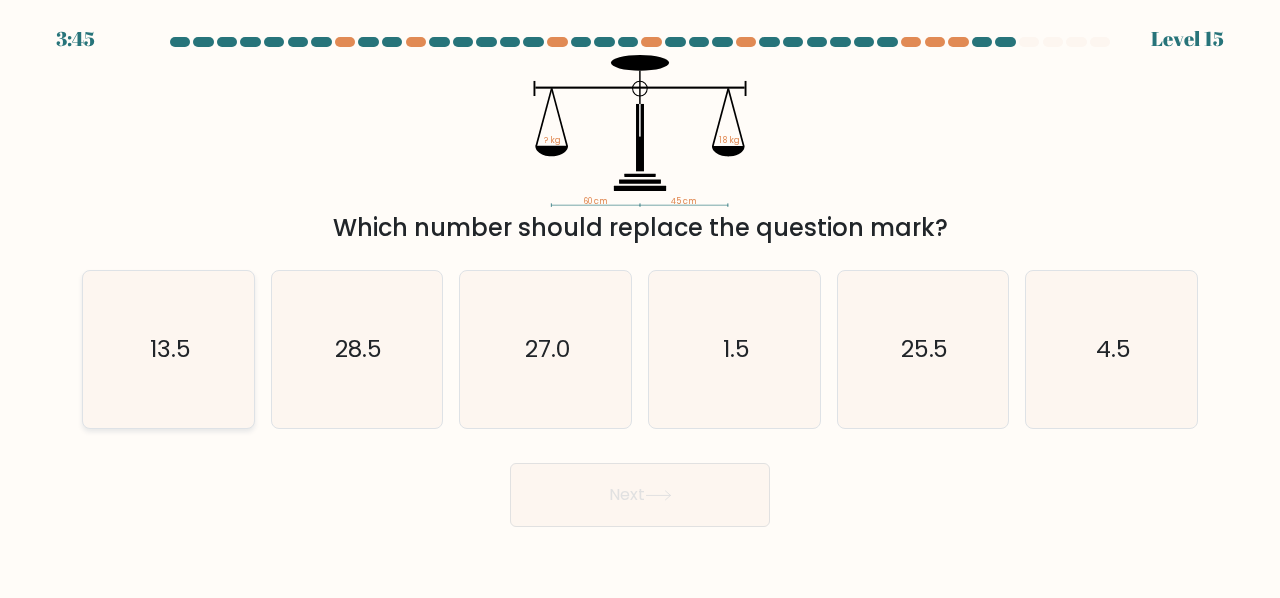 click on "13.5" at bounding box center [169, 348] 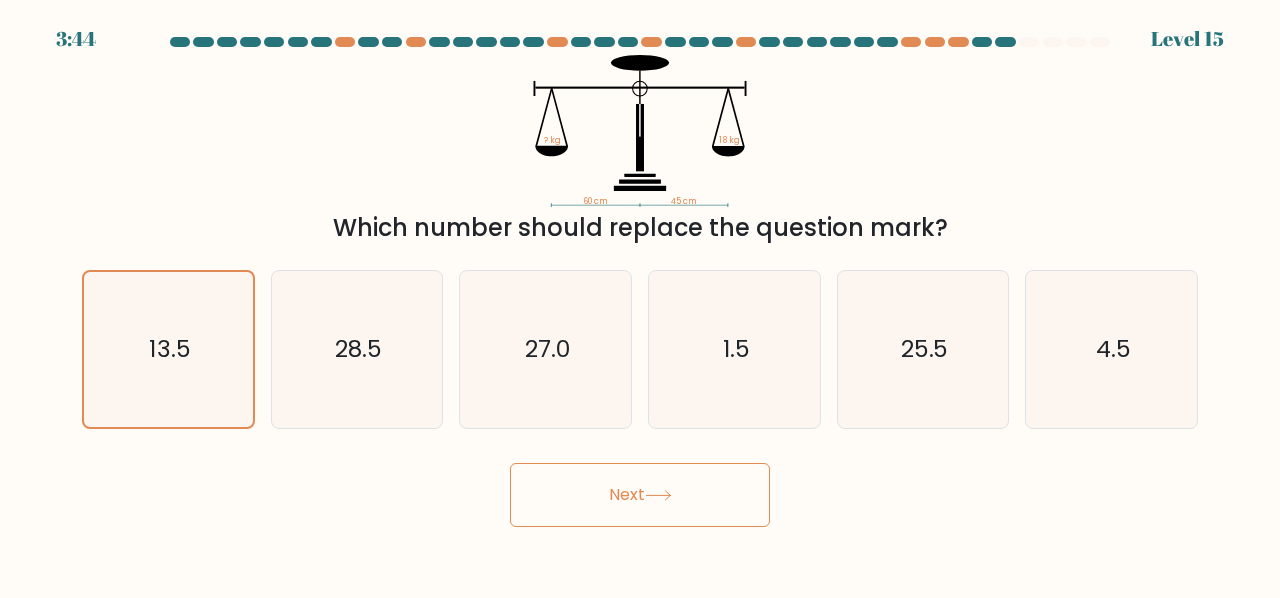 click on "Next" at bounding box center [640, 495] 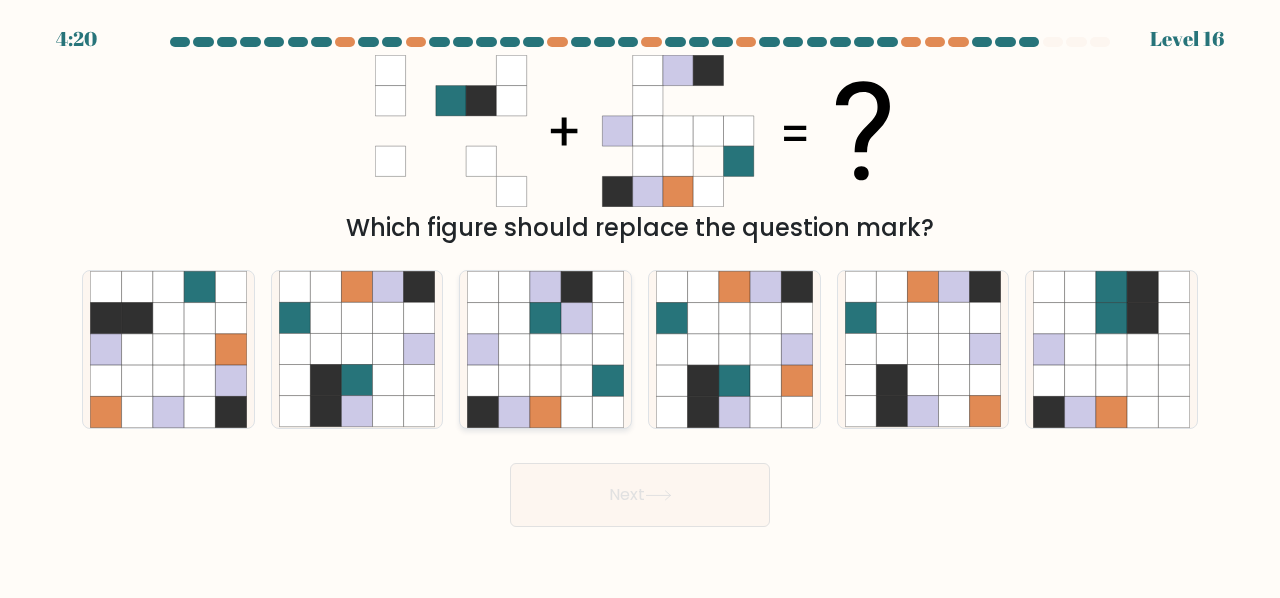 click at bounding box center [607, 318] 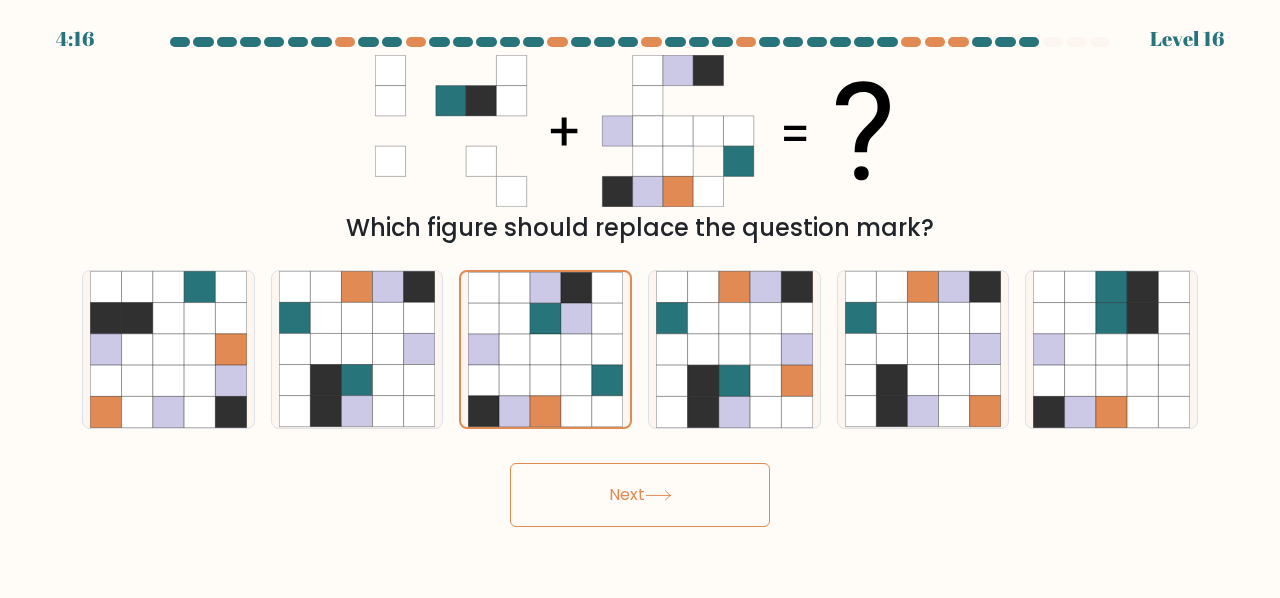 click on "Next" at bounding box center [640, 495] 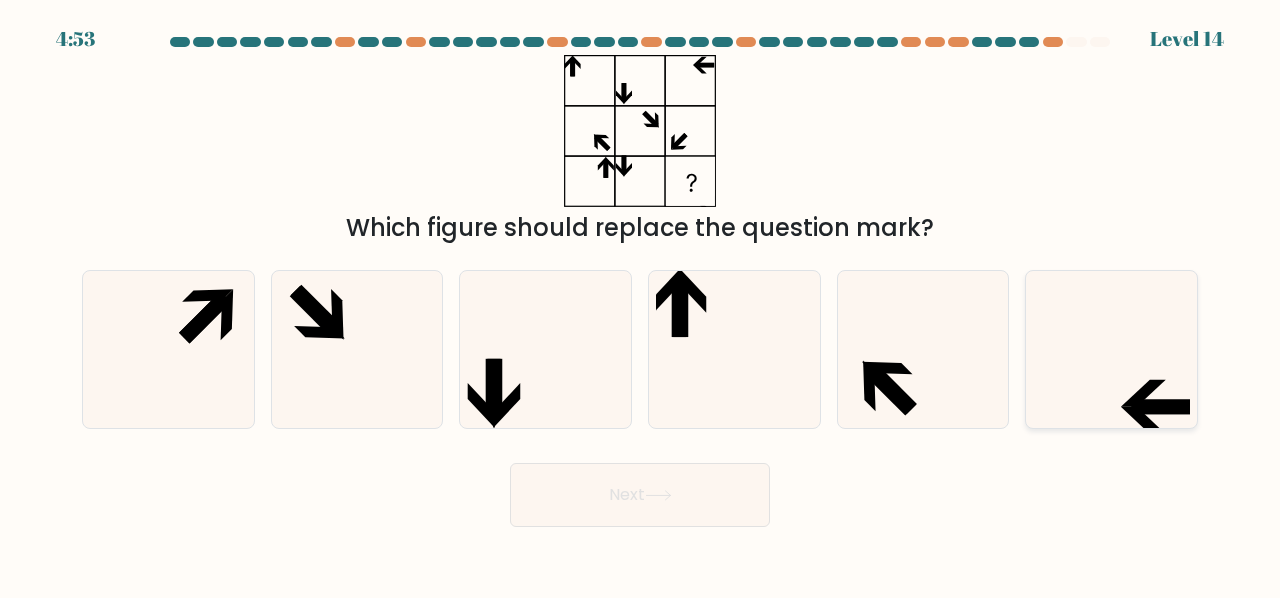 click at bounding box center (1111, 349) 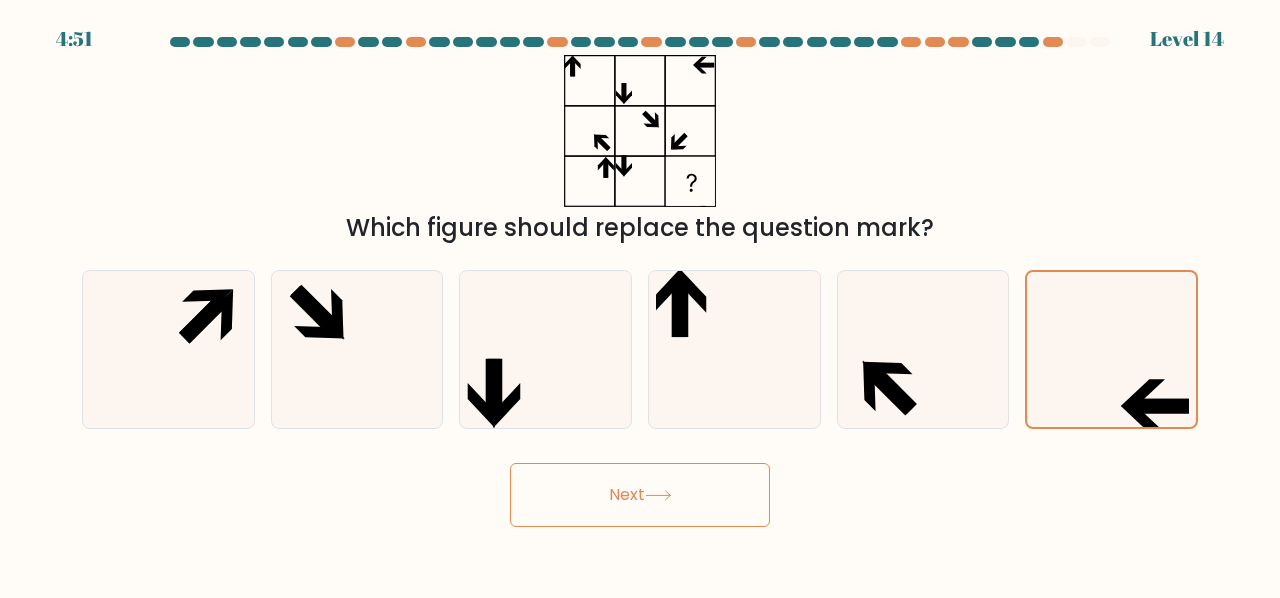 click on "Next" at bounding box center (640, 495) 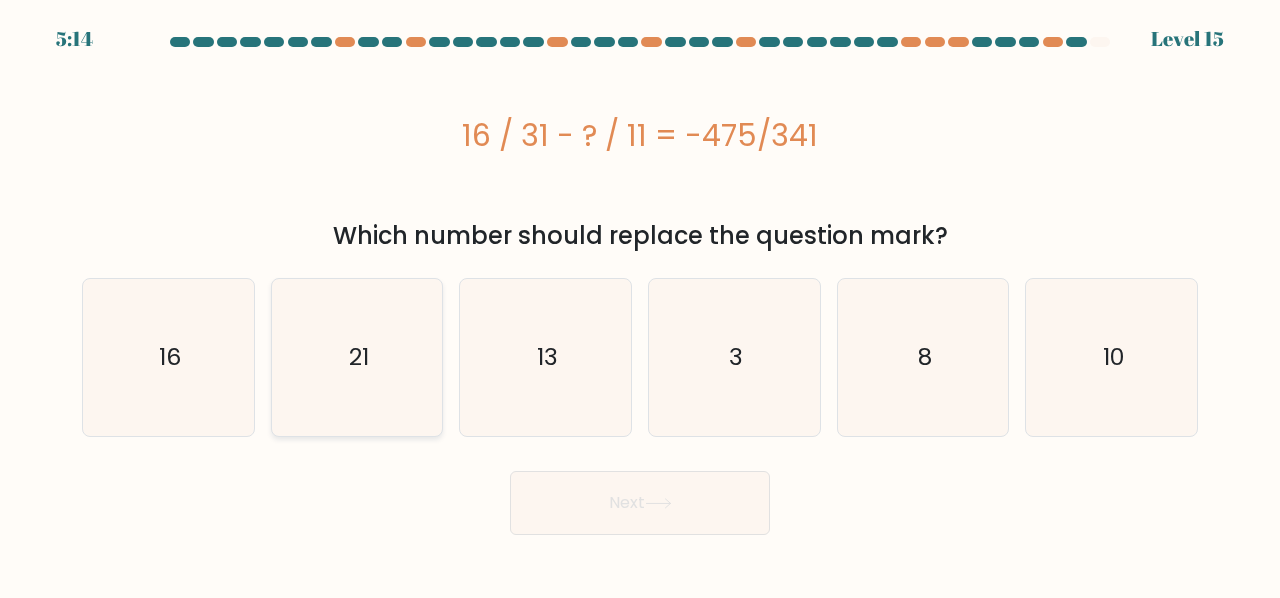 click on "21" at bounding box center [359, 357] 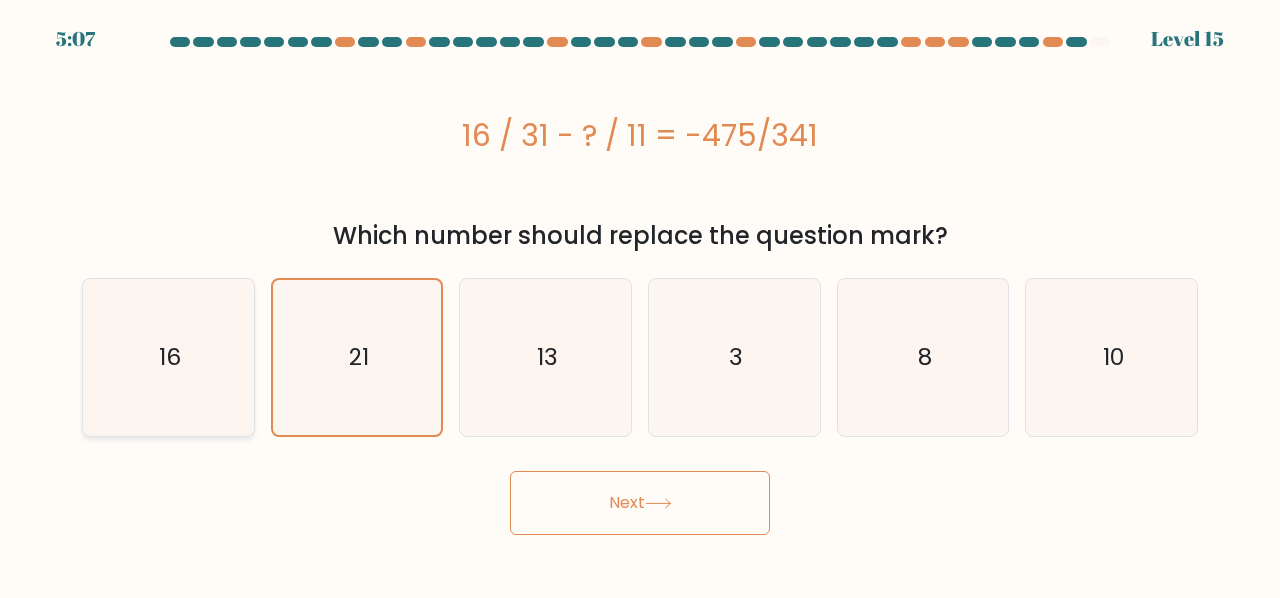 click on "16" at bounding box center [168, 357] 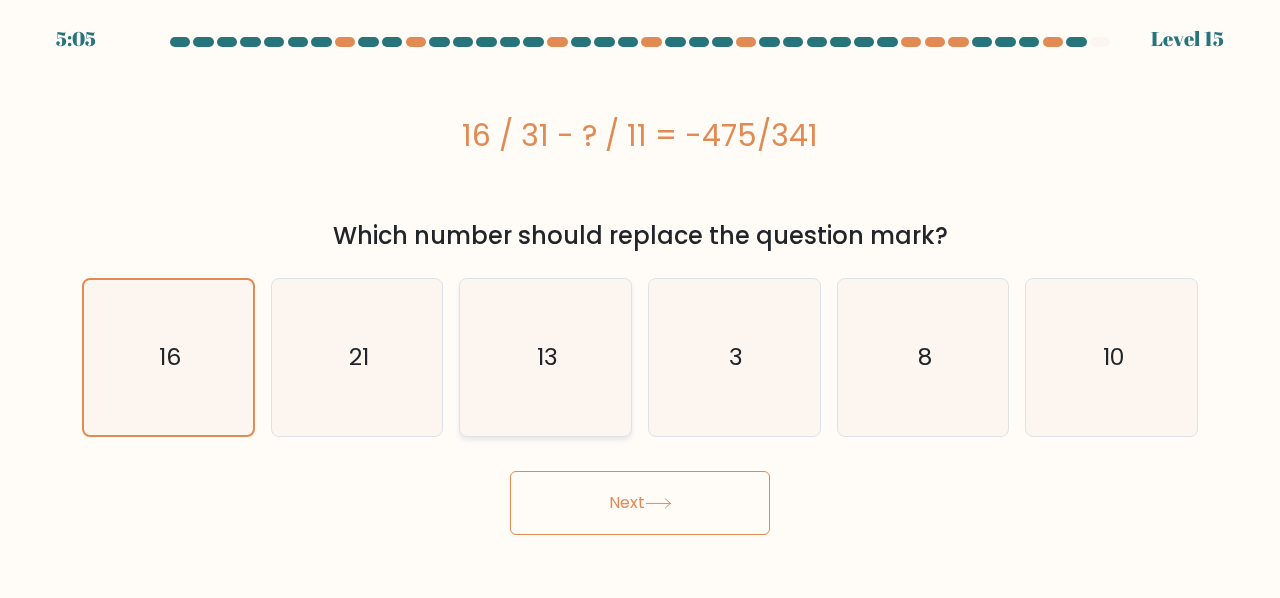 click on "13" at bounding box center (545, 357) 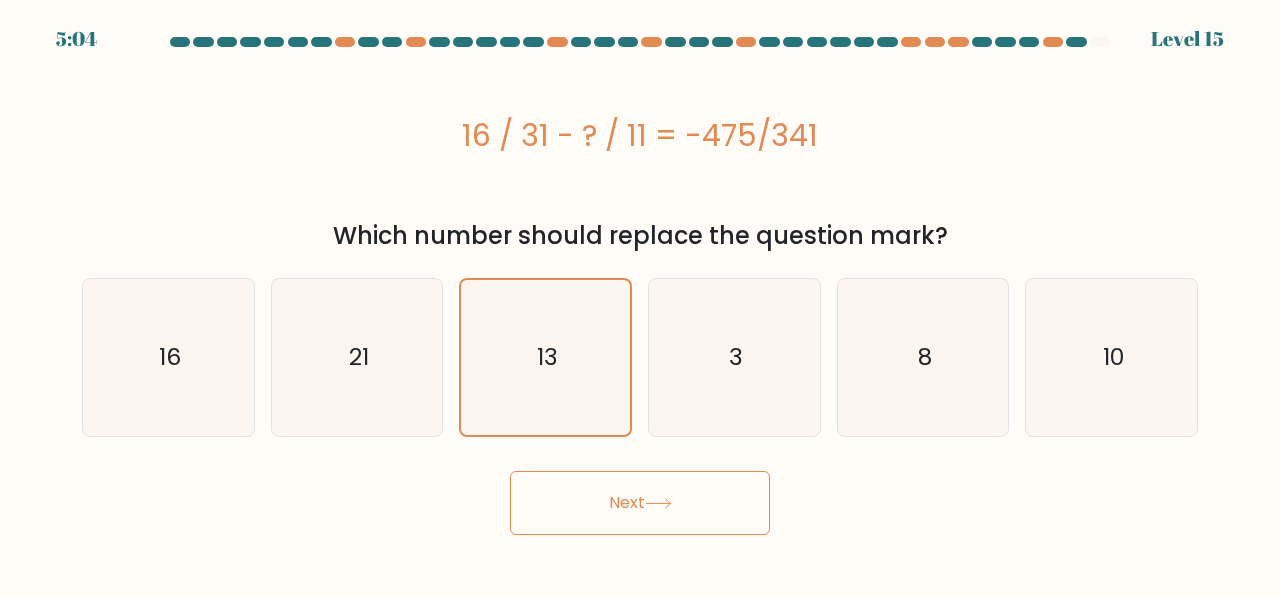 click on "Next" at bounding box center [640, 503] 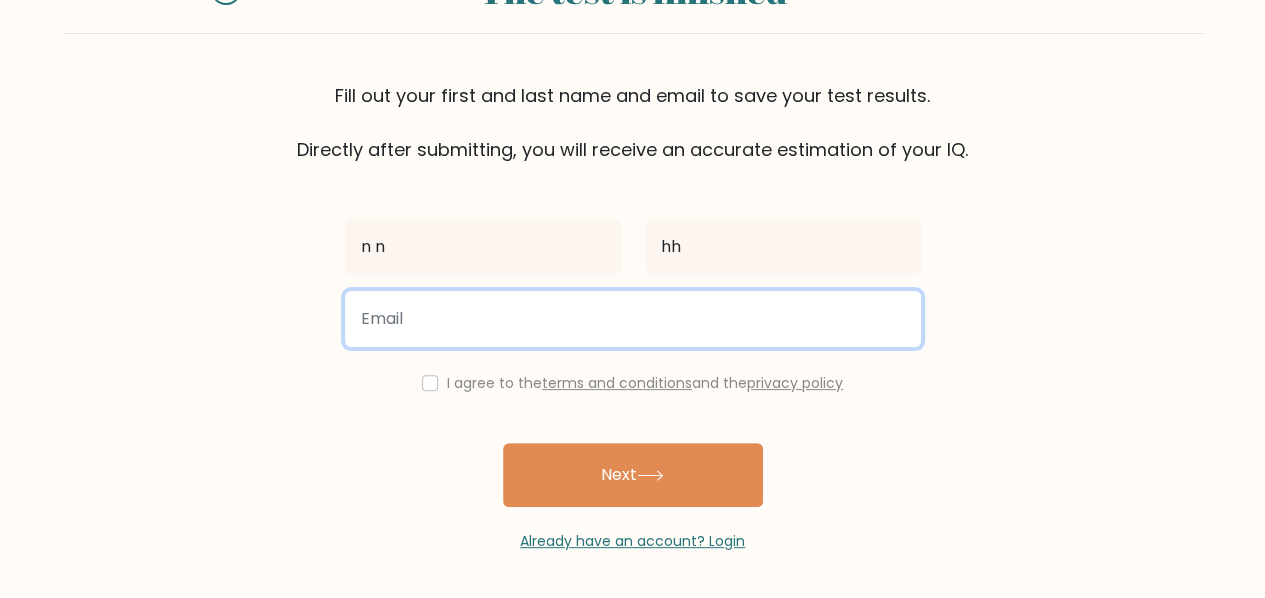 click at bounding box center [633, 319] 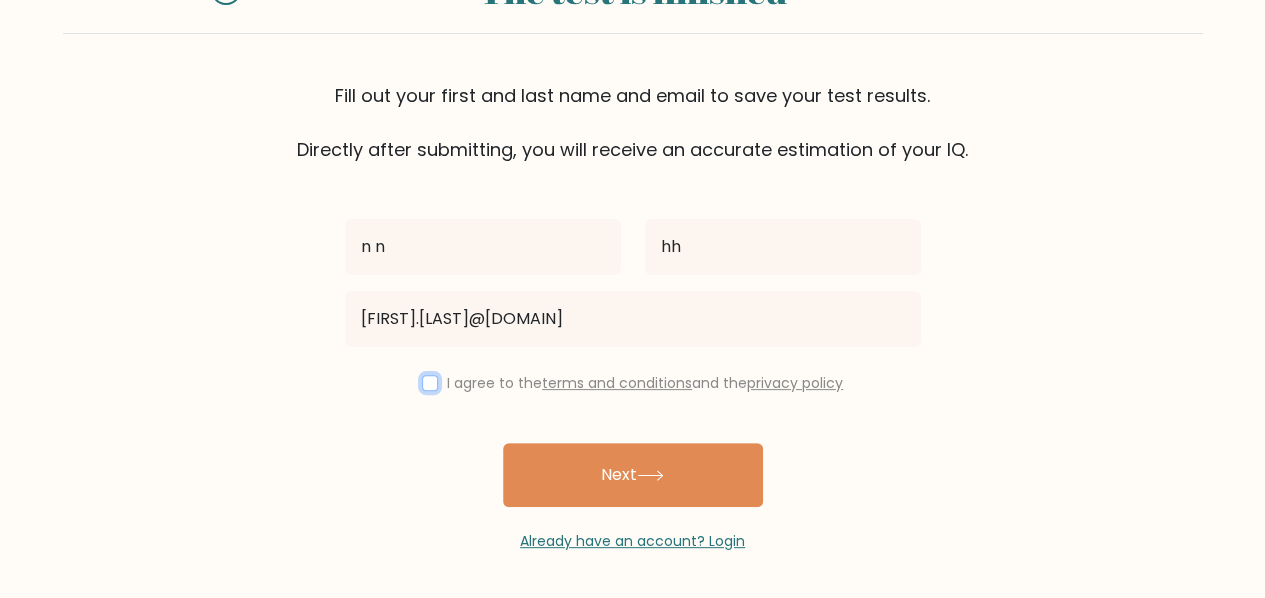click at bounding box center (430, 383) 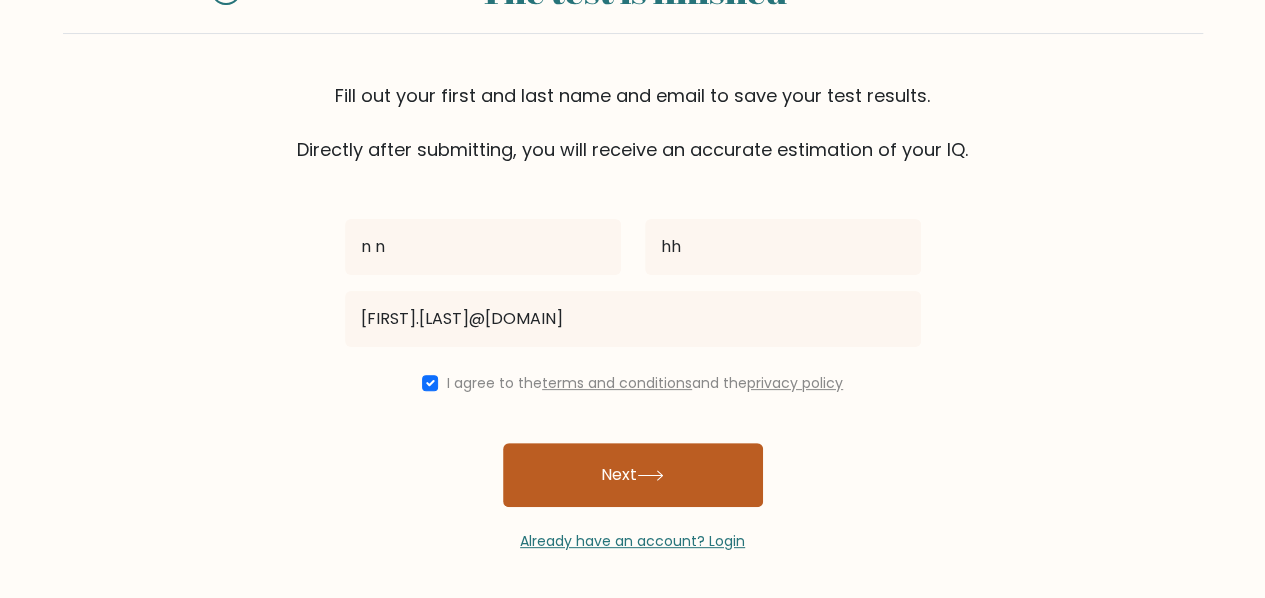 click on "Next" at bounding box center [633, 475] 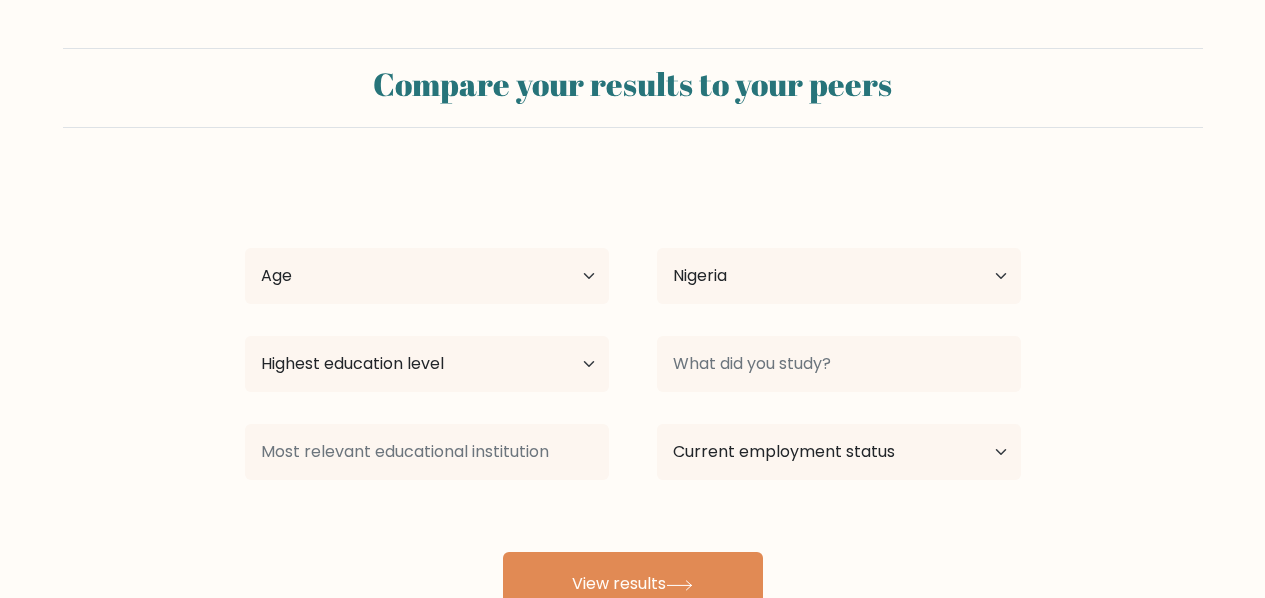 scroll, scrollTop: 0, scrollLeft: 0, axis: both 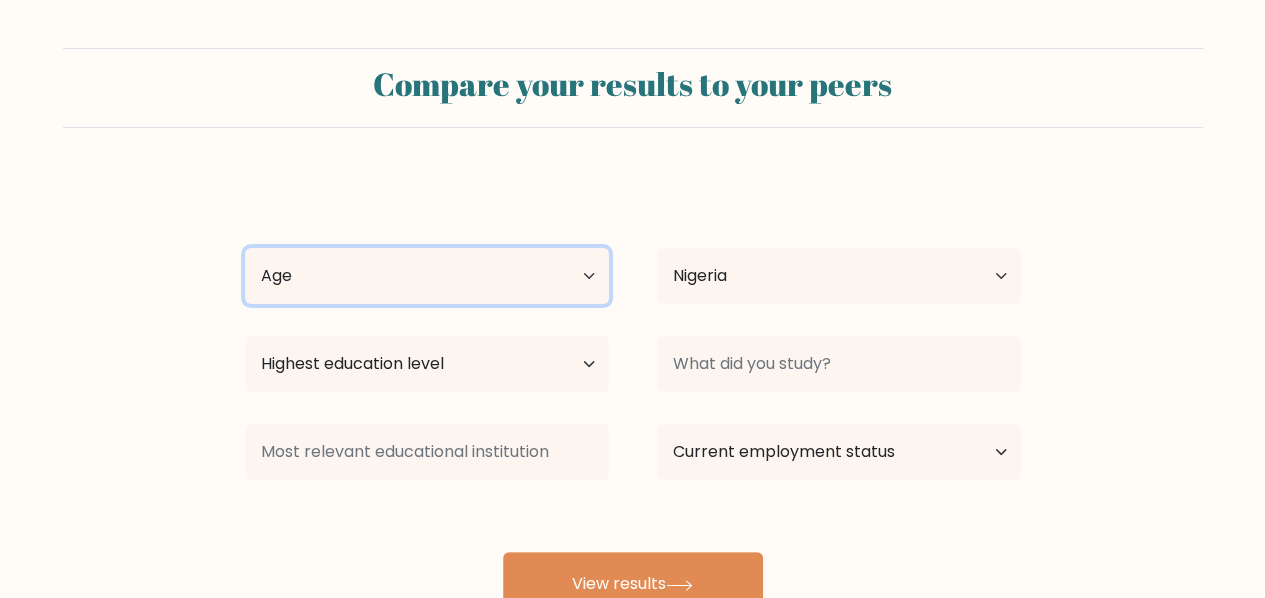 select on "18_24" 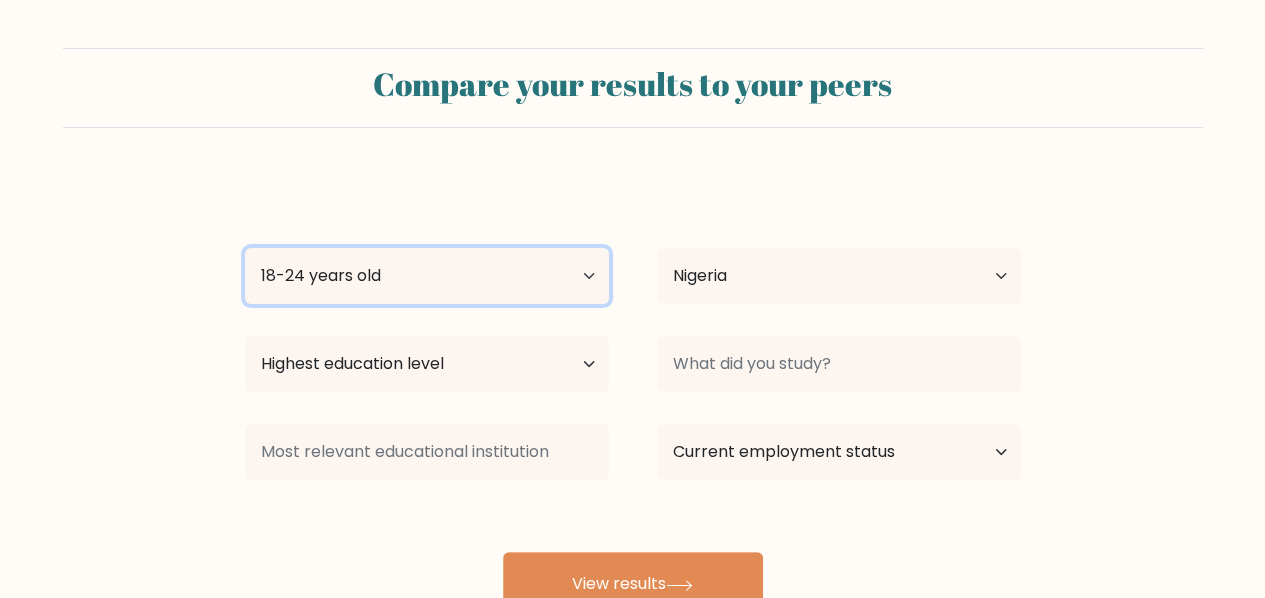 click on "Age
Under 18 years old
18-24 years old
25-34 years old
35-44 years old
45-54 years old
55-64 years old
65 years old and above" at bounding box center (427, 276) 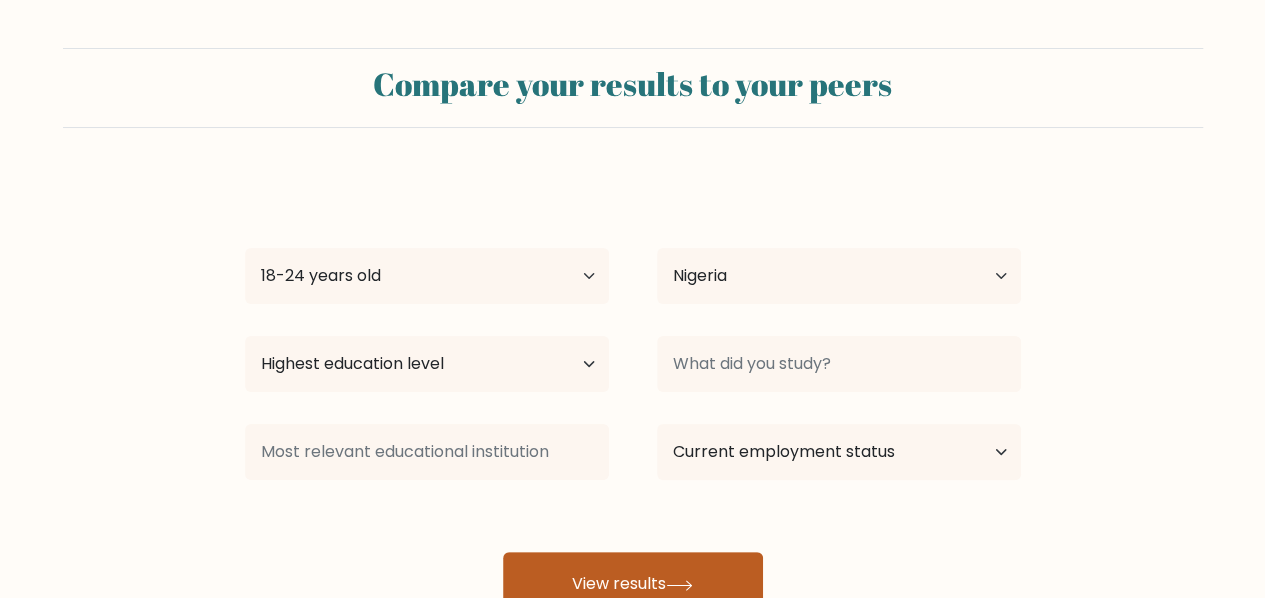 click on "View results" at bounding box center [633, 584] 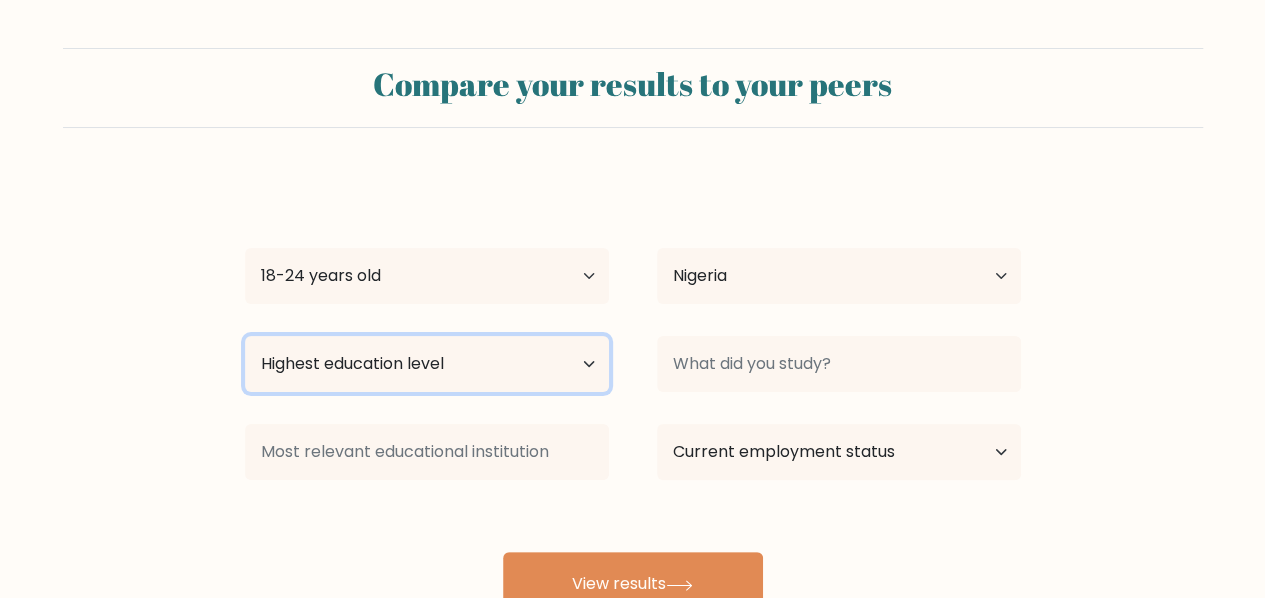 click on "Highest education level
No schooling
Primary
Lower Secondary
Upper Secondary
Occupation Specific
Bachelor's degree
Master's degree
Doctoral degree" at bounding box center [427, 364] 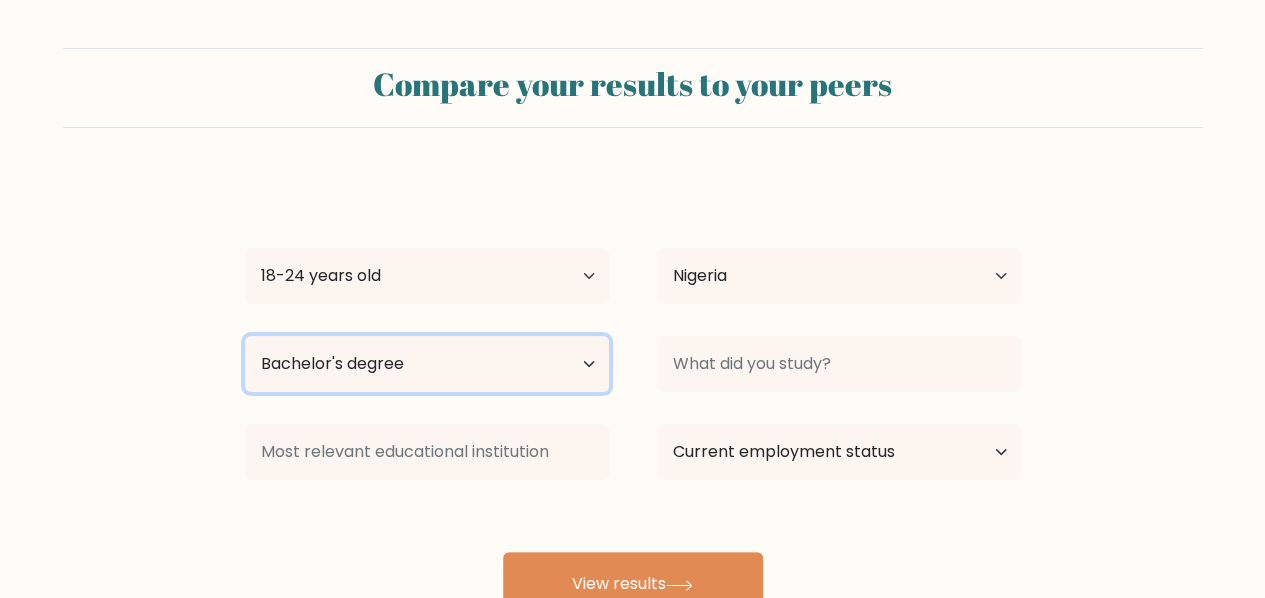 click on "Highest education level
No schooling
Primary
Lower Secondary
Upper Secondary
Occupation Specific
Bachelor's degree
Master's degree
Doctoral degree" at bounding box center (427, 364) 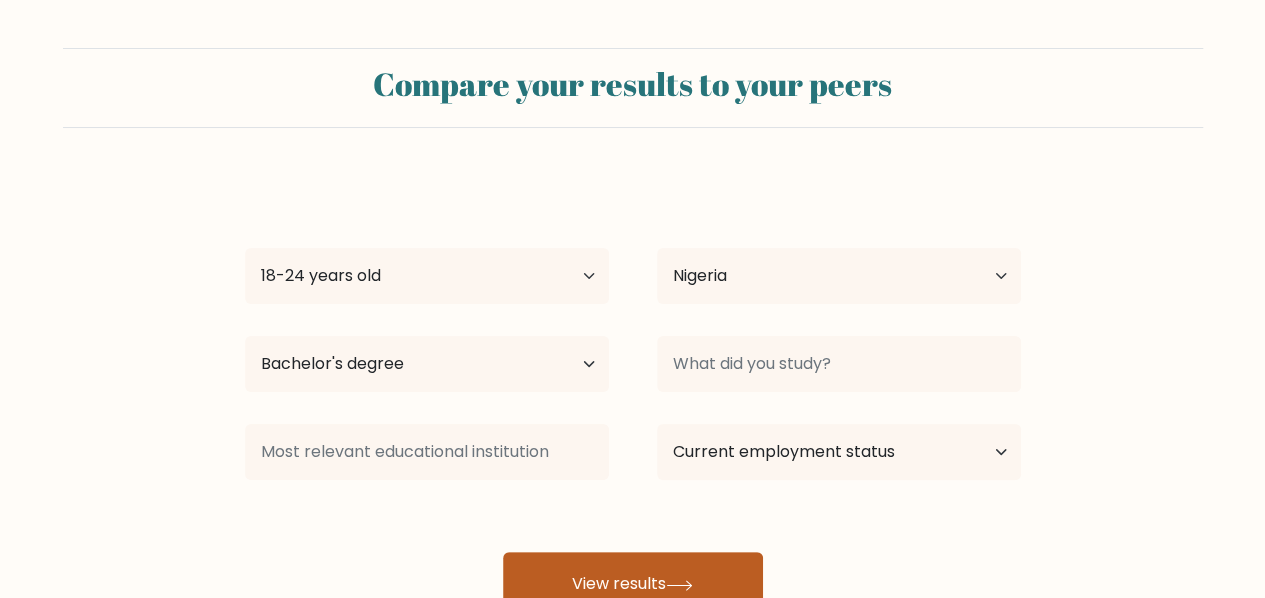 click on "View results" at bounding box center [633, 584] 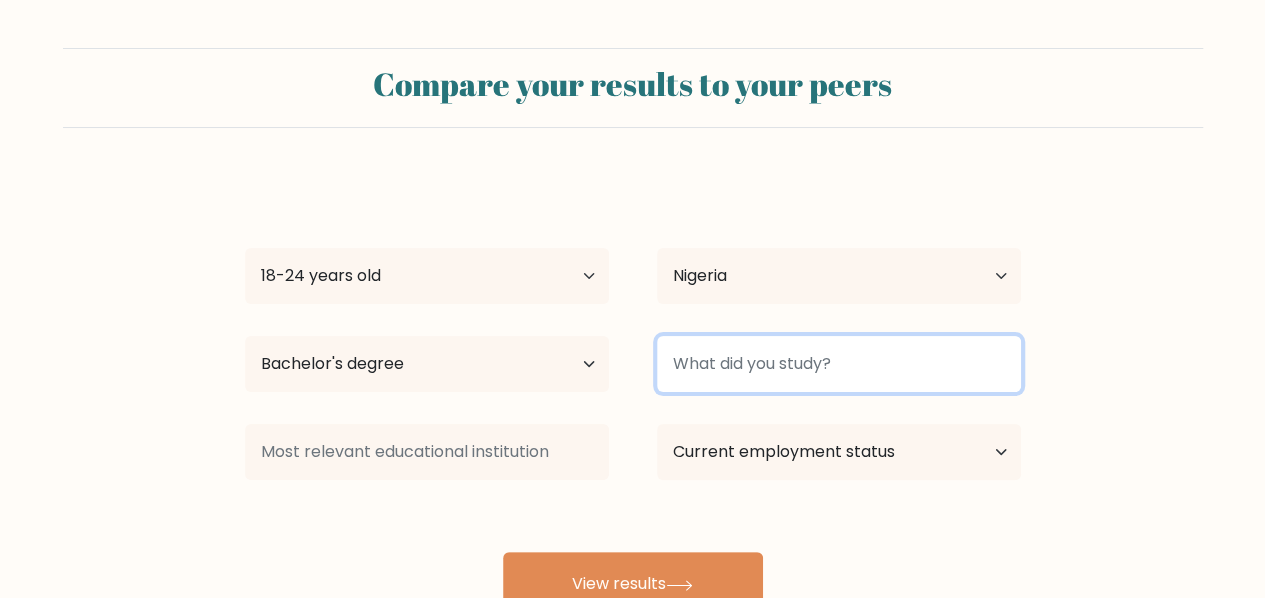 click at bounding box center [839, 364] 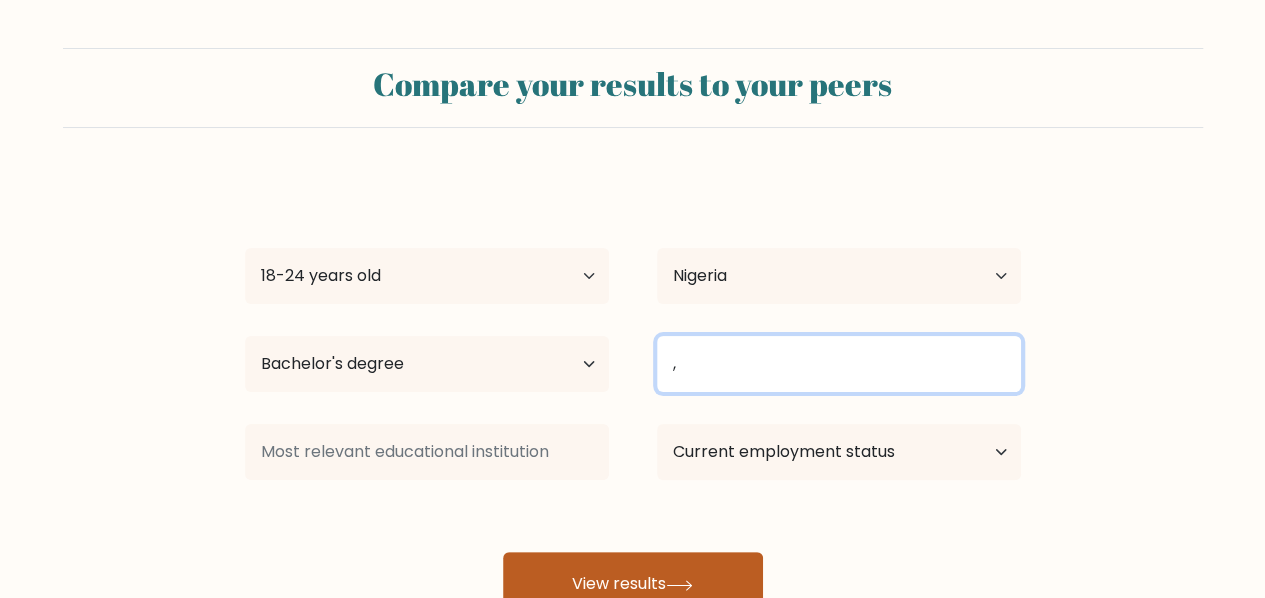 type on "," 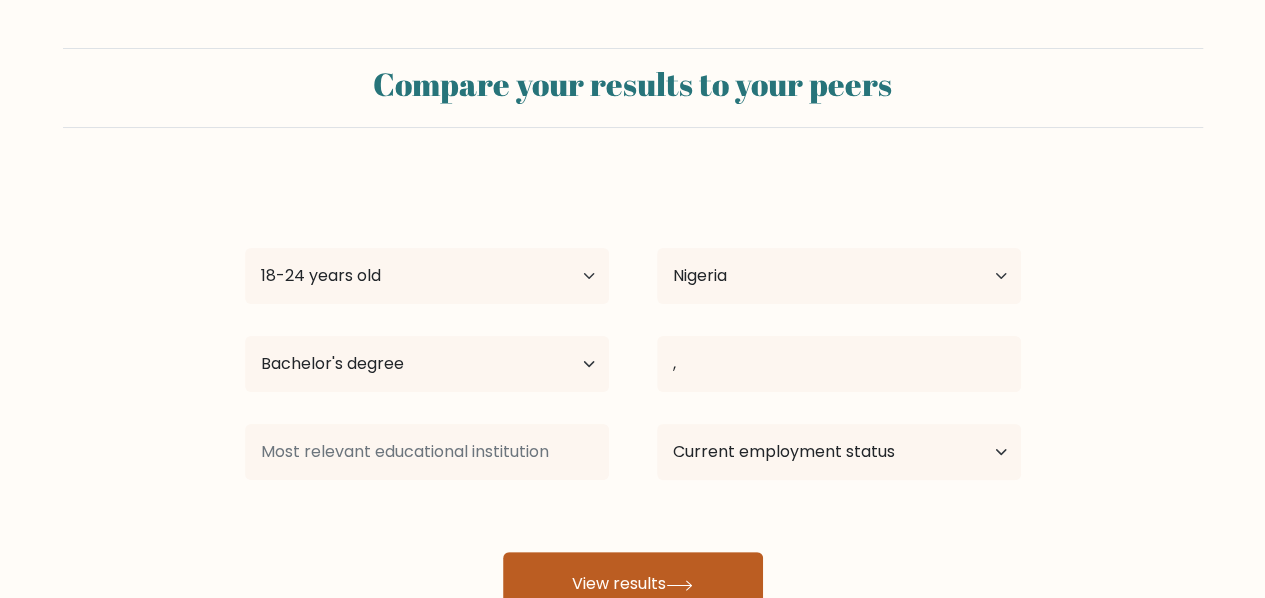 click on "View results" at bounding box center [633, 584] 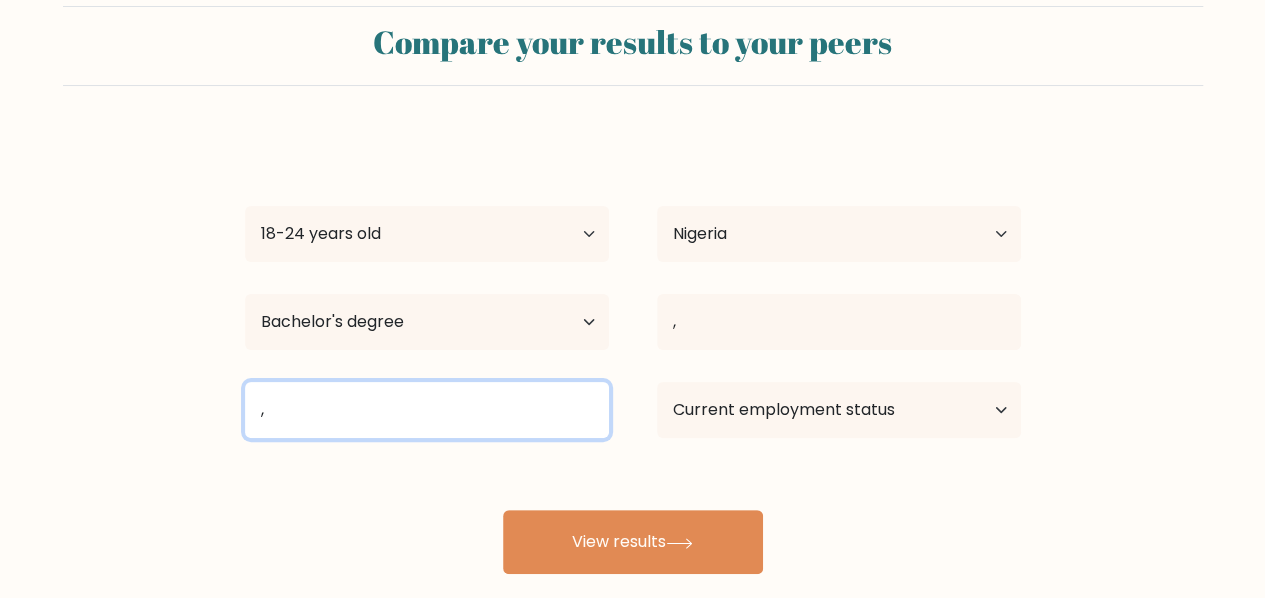 scroll, scrollTop: 45, scrollLeft: 0, axis: vertical 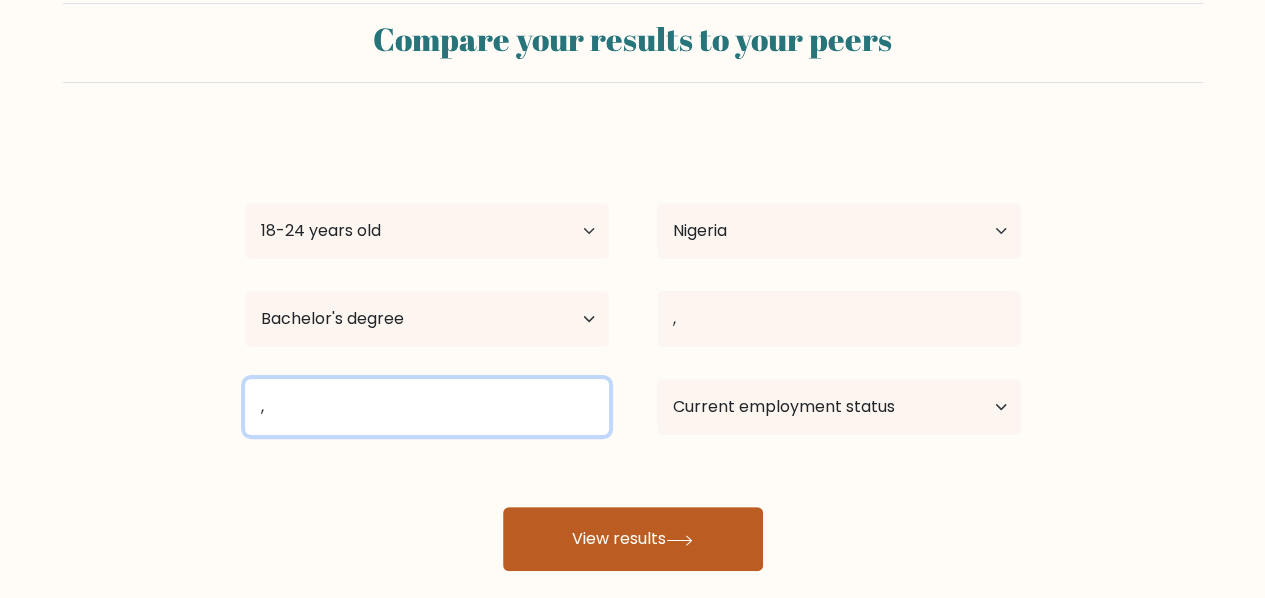 type on "," 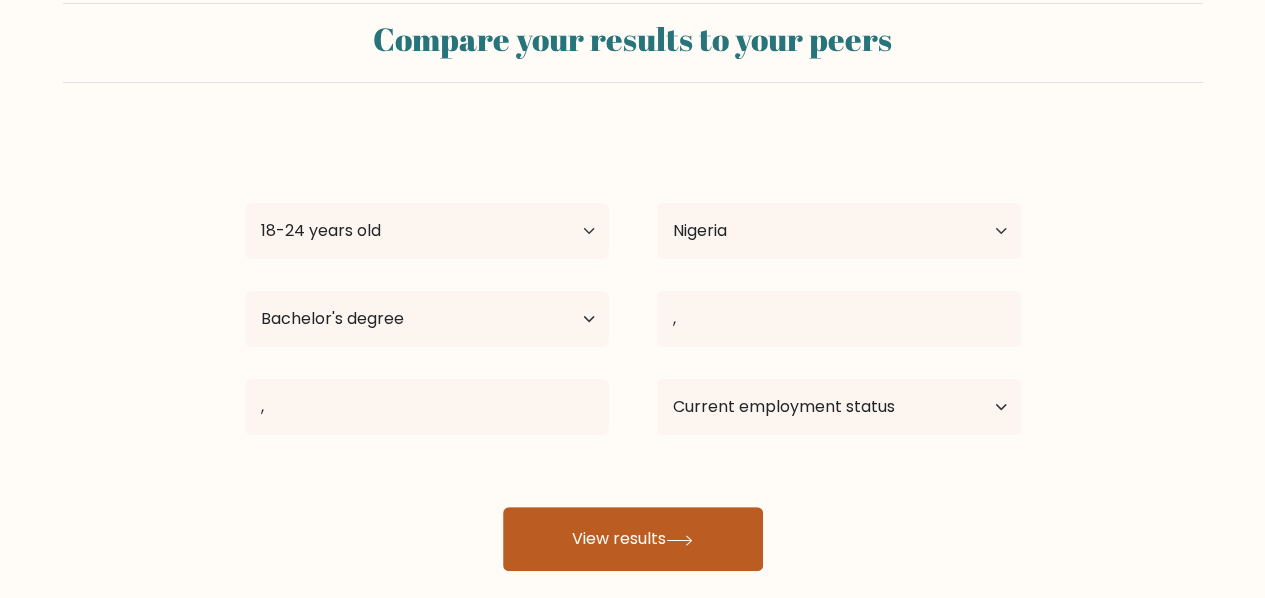click on "View results" at bounding box center [633, 539] 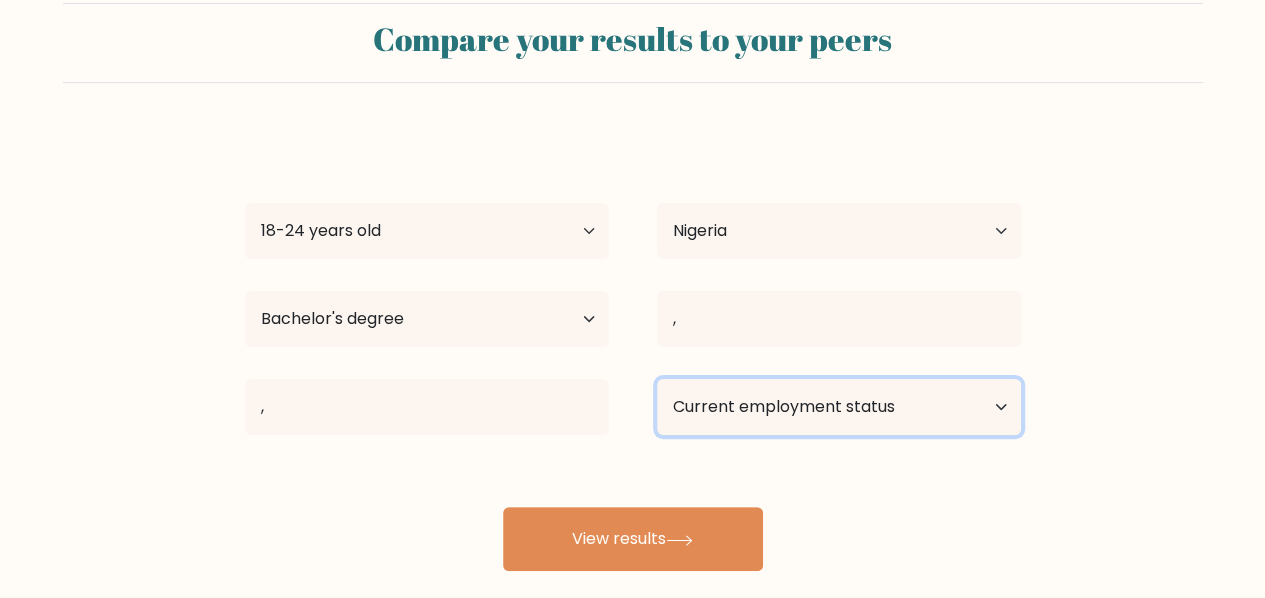 click on "Current employment status
Employed
Student
Retired
Other / prefer not to answer" at bounding box center [839, 407] 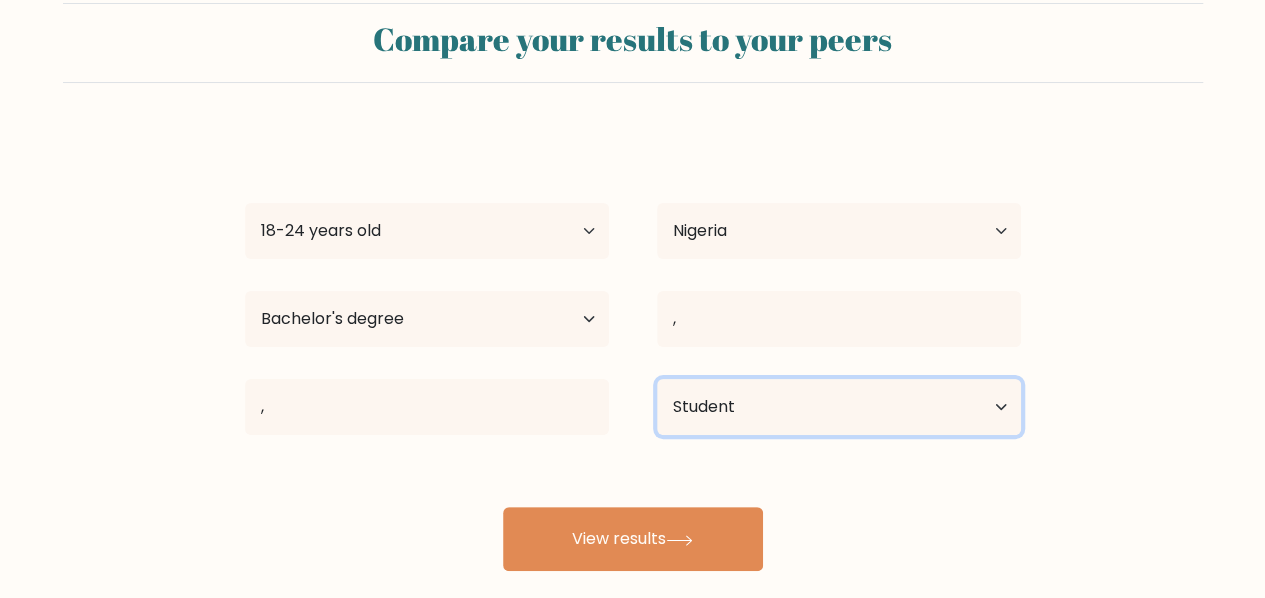 click on "Current employment status
Employed
Student
Retired
Other / prefer not to answer" at bounding box center (839, 407) 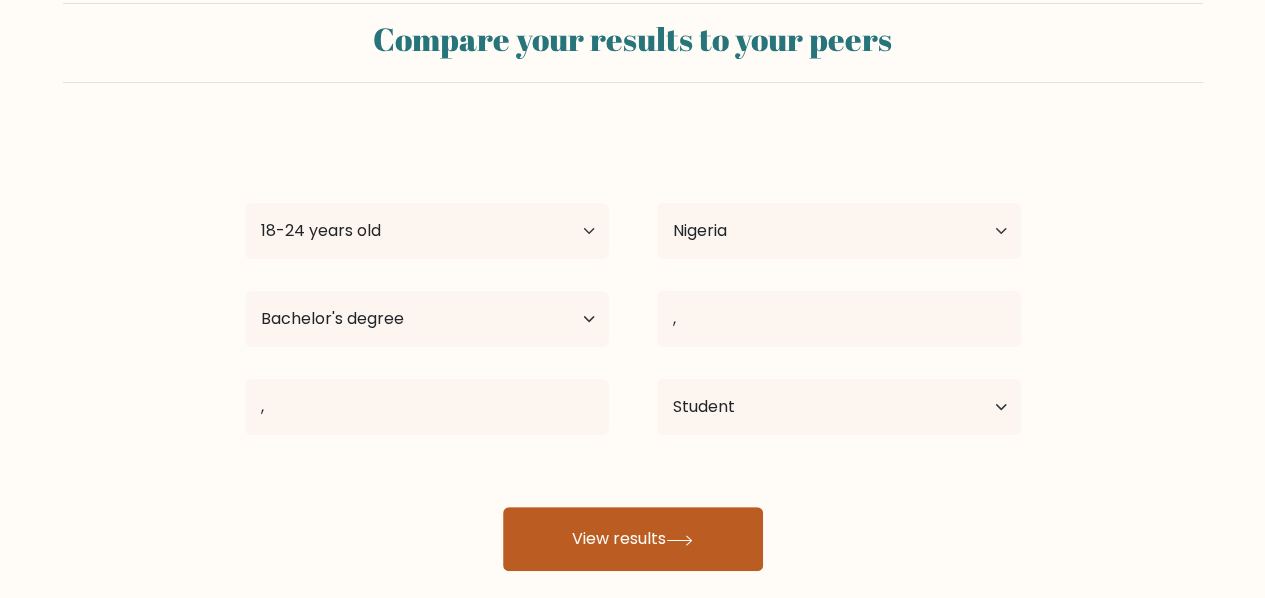 click on "View results" at bounding box center [633, 539] 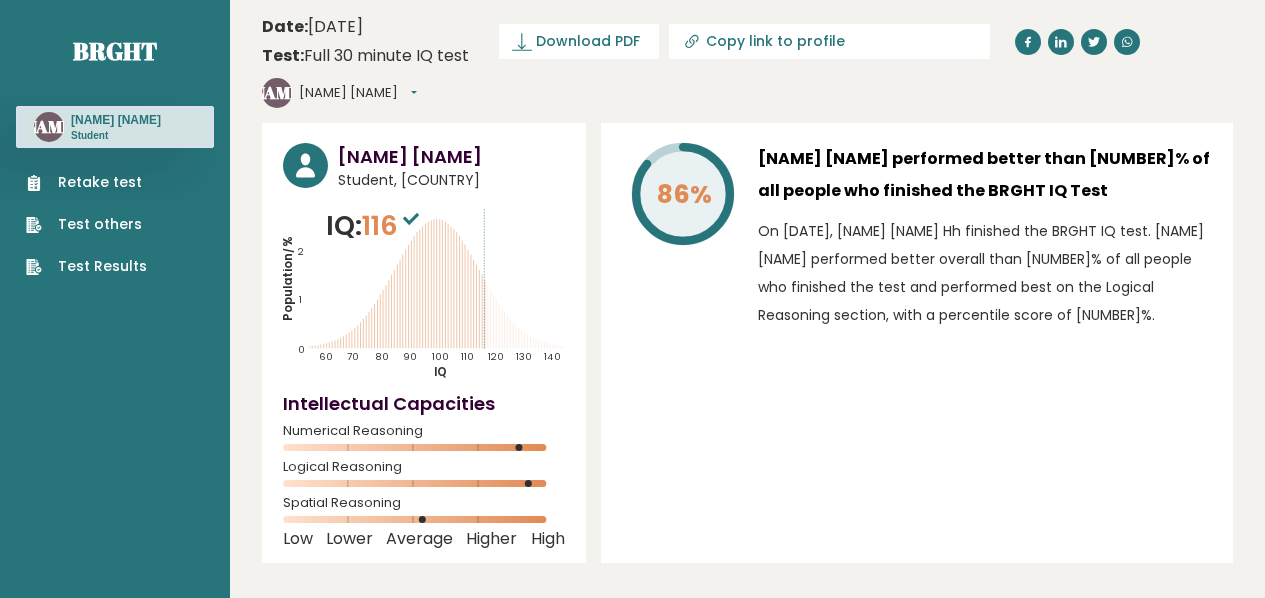 scroll, scrollTop: 0, scrollLeft: 0, axis: both 